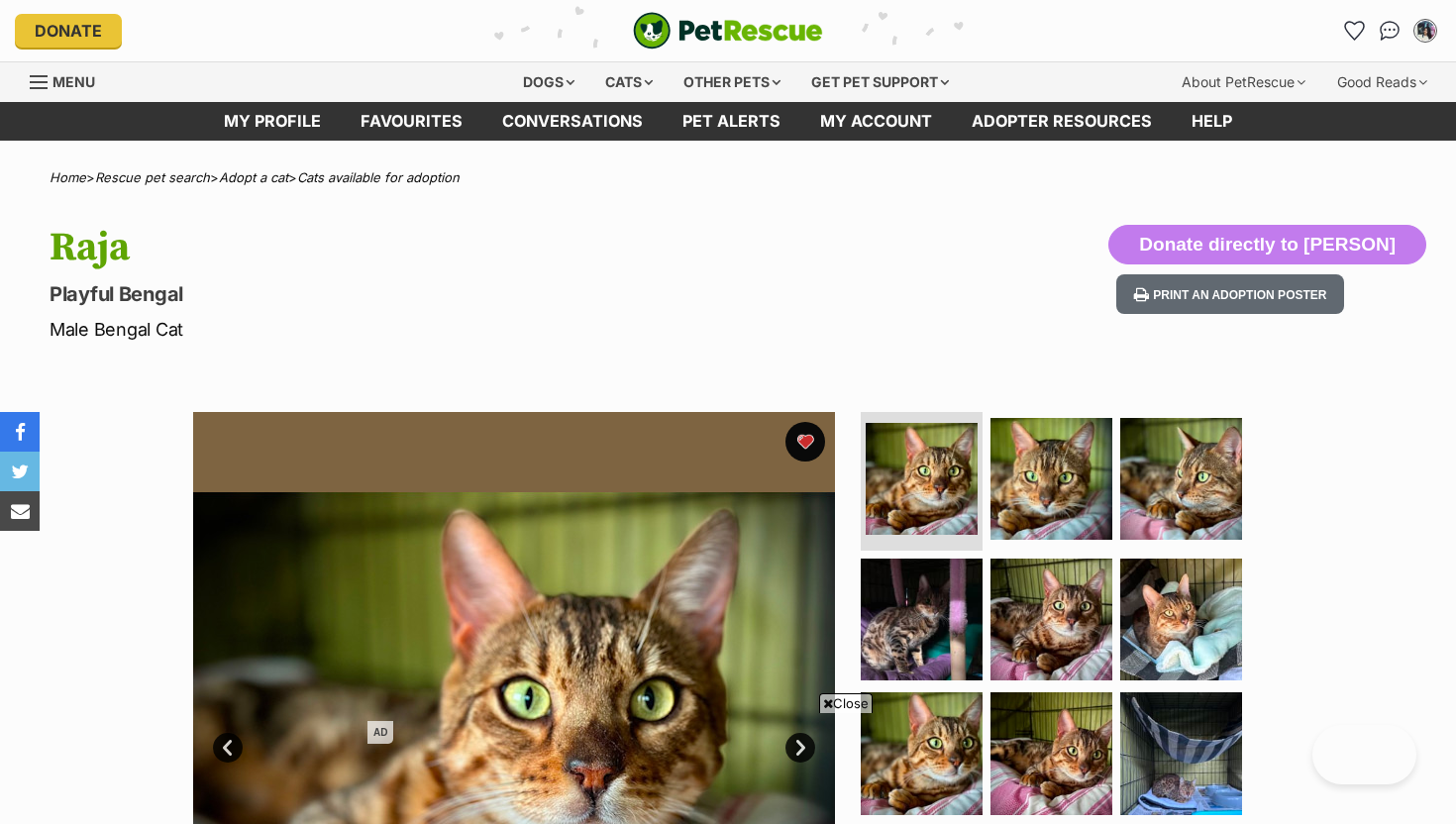 scroll, scrollTop: 1523, scrollLeft: 0, axis: vertical 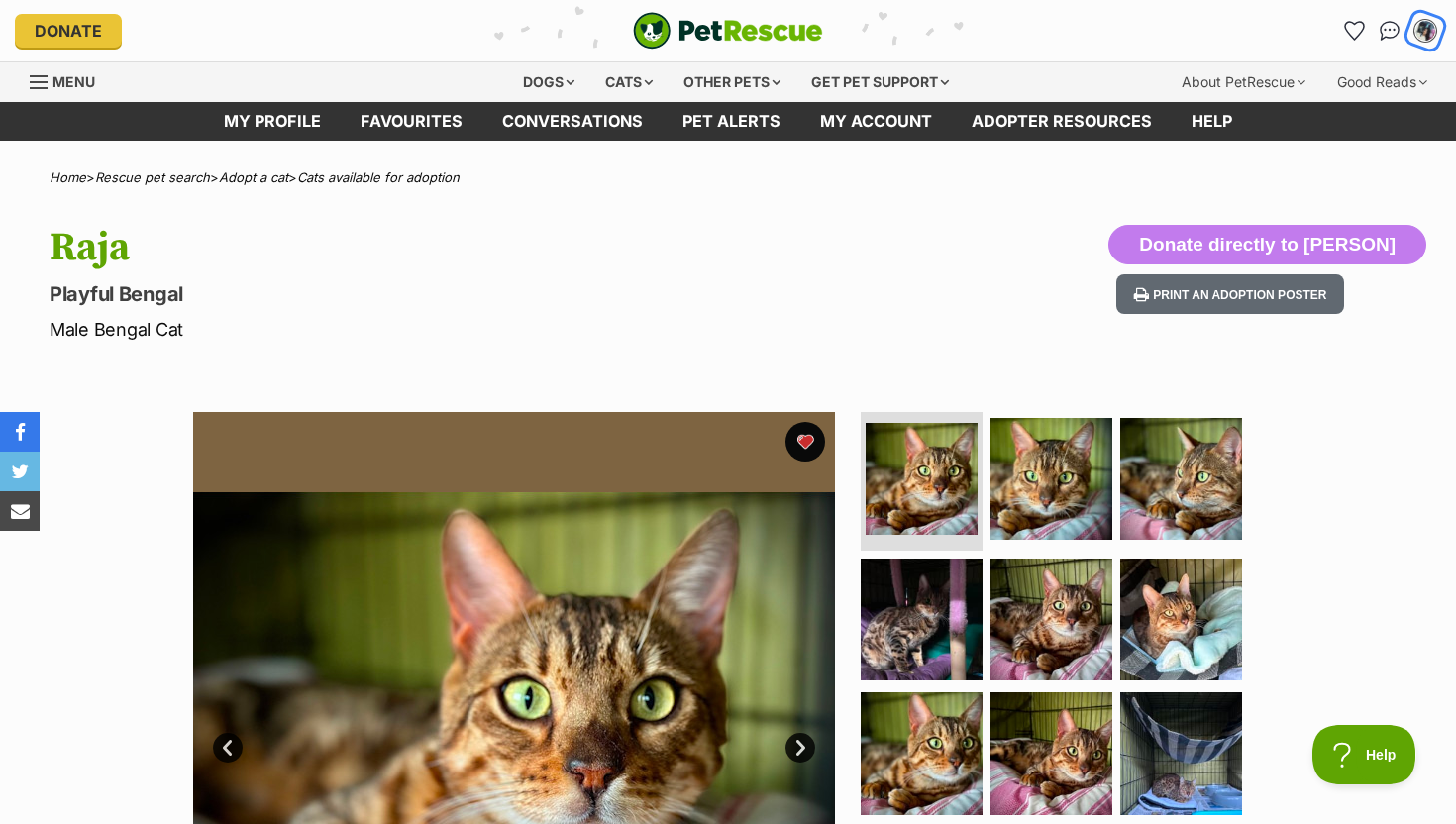 click at bounding box center (1425, 31) 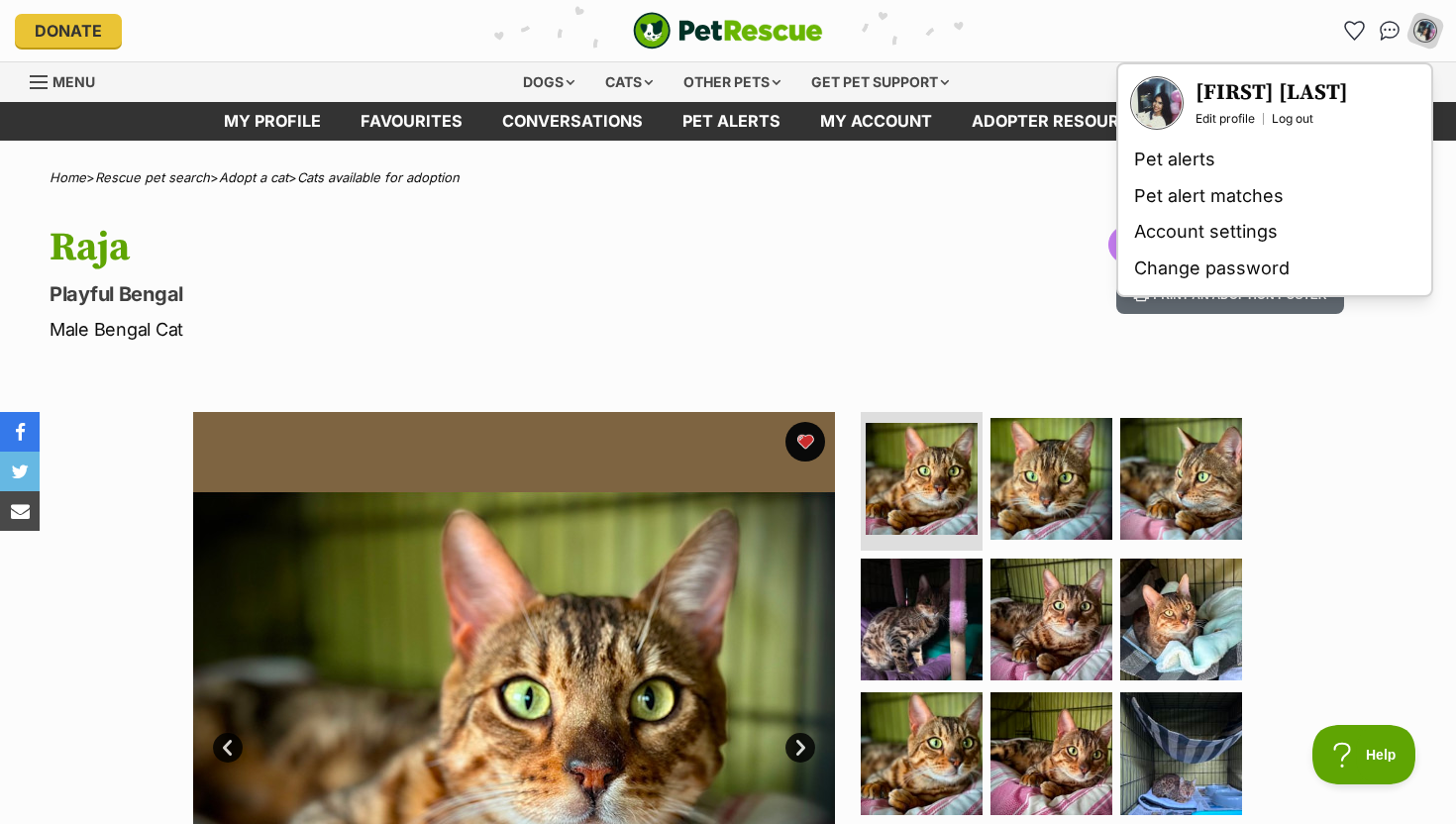click on "[NAME] [LAST]" at bounding box center (1272, 93) 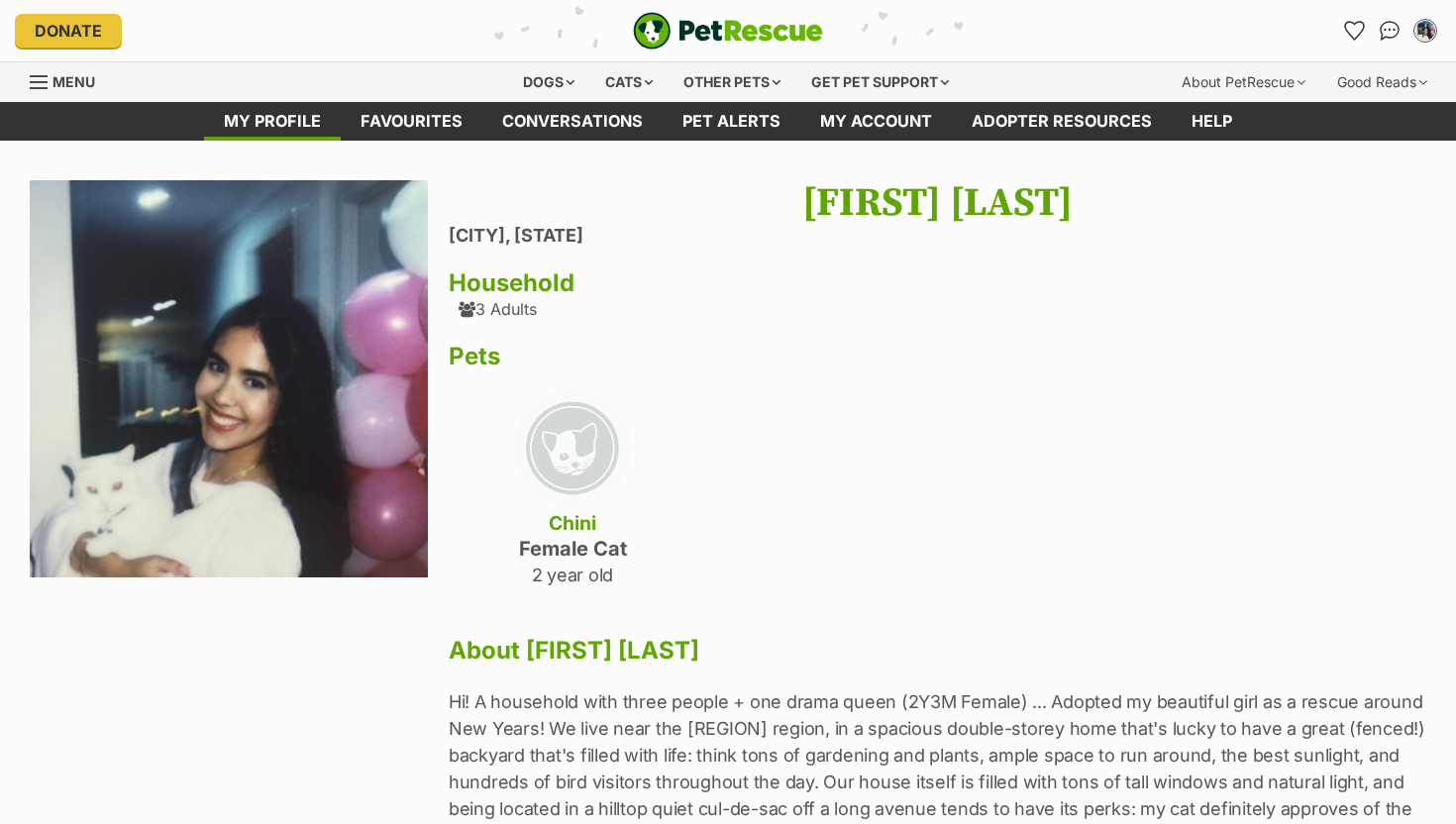 scroll, scrollTop: 0, scrollLeft: 0, axis: both 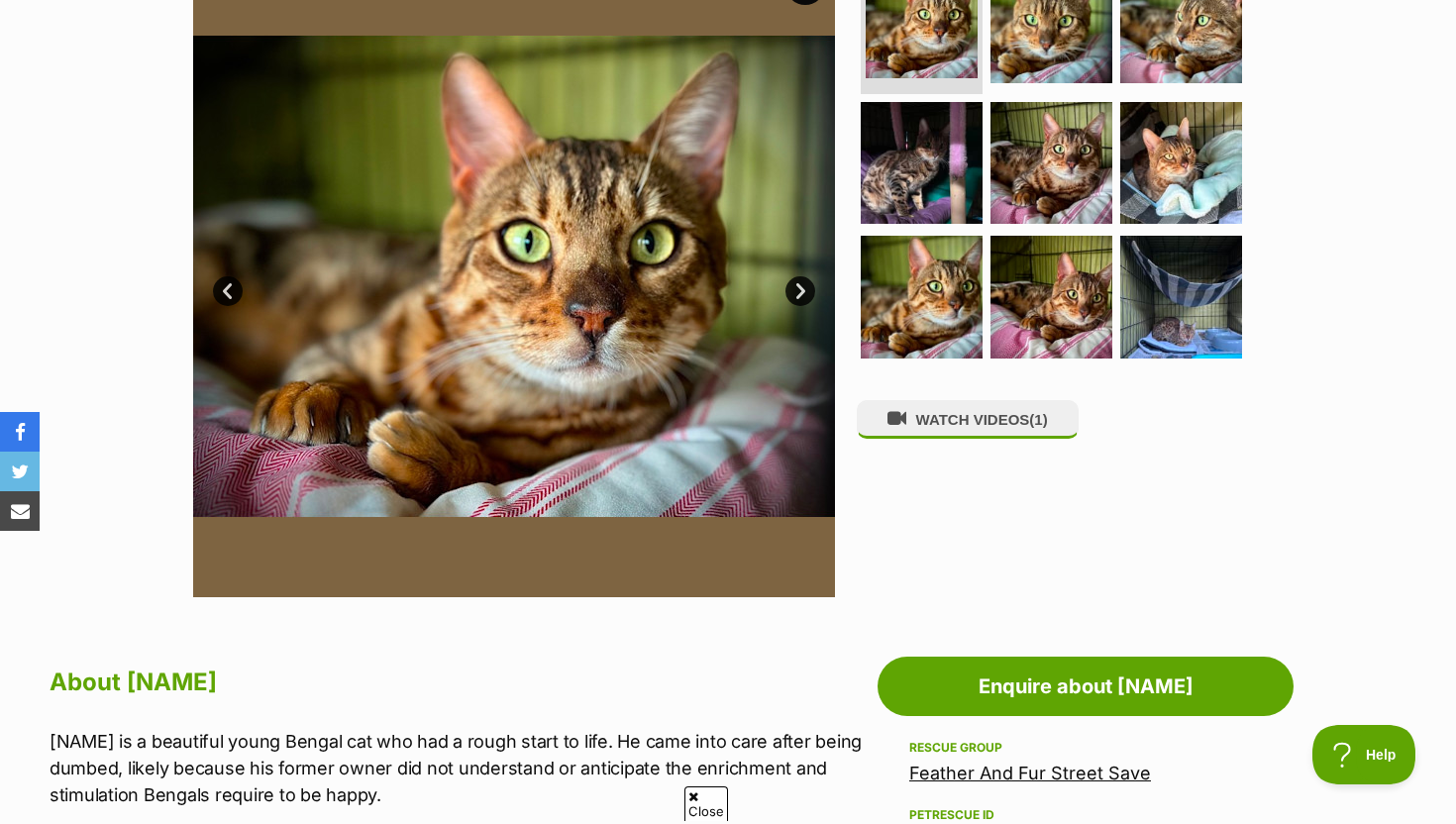 click at bounding box center [514, 276] 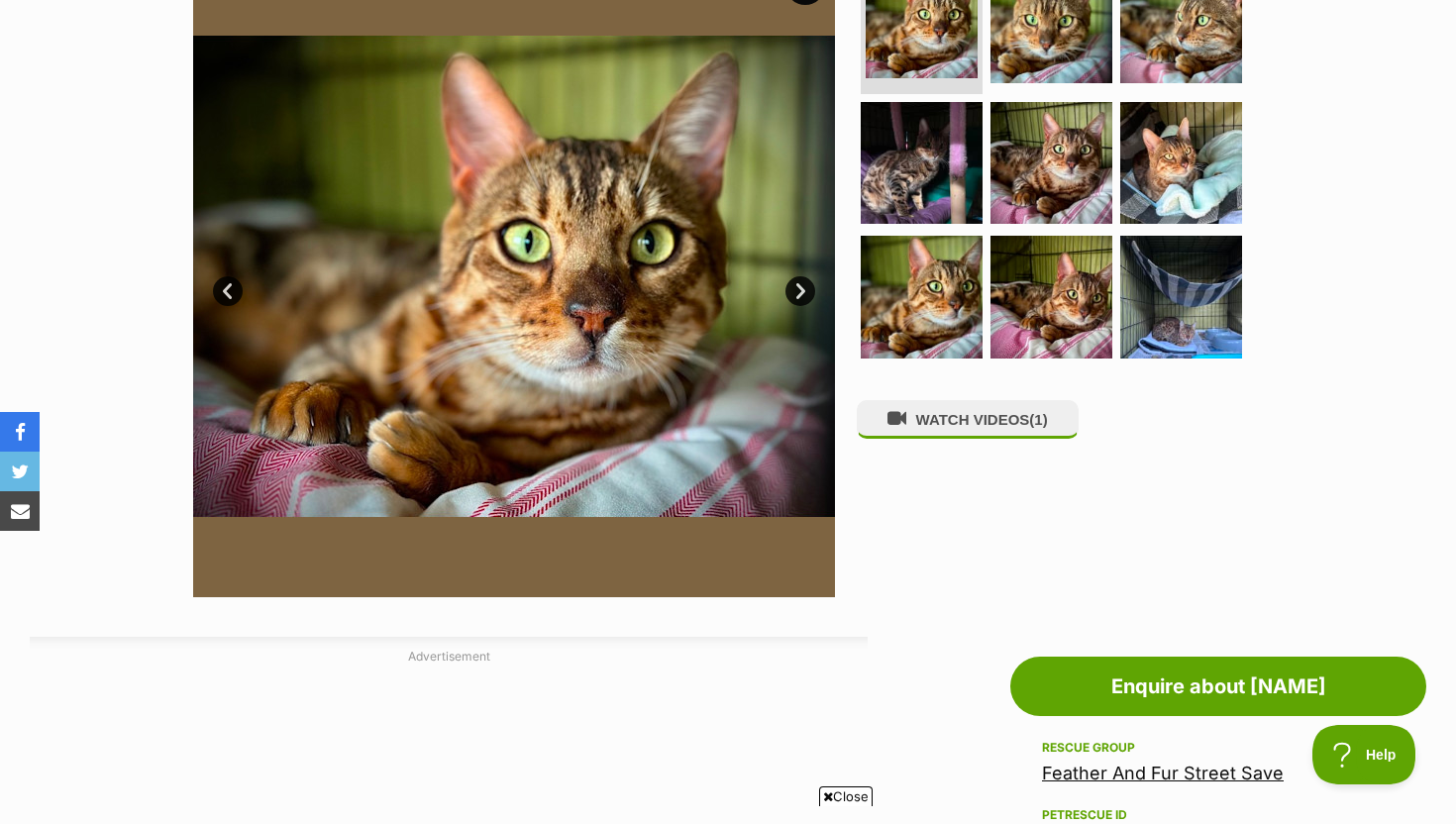 click at bounding box center [514, 276] 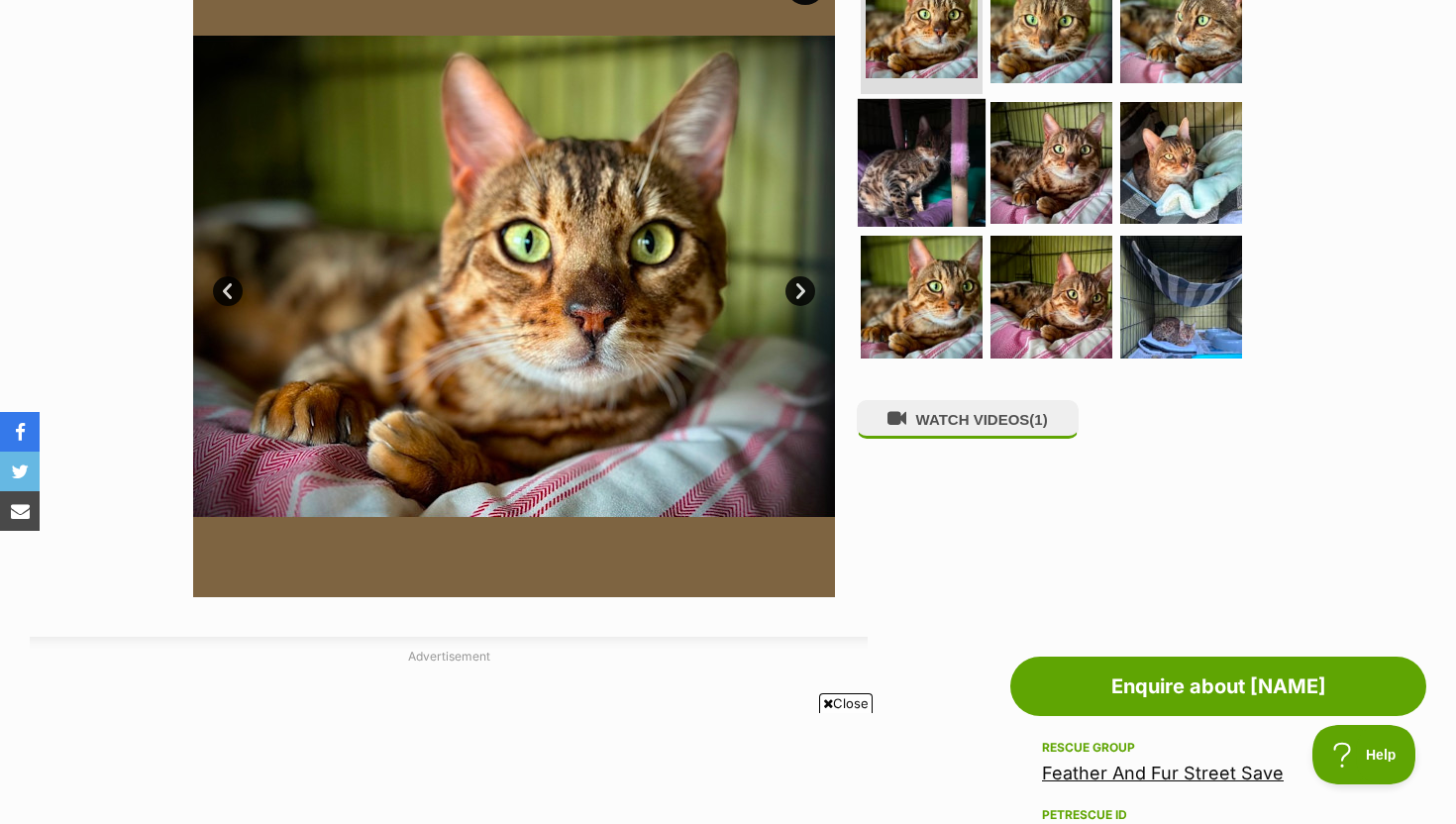 scroll, scrollTop: 0, scrollLeft: 0, axis: both 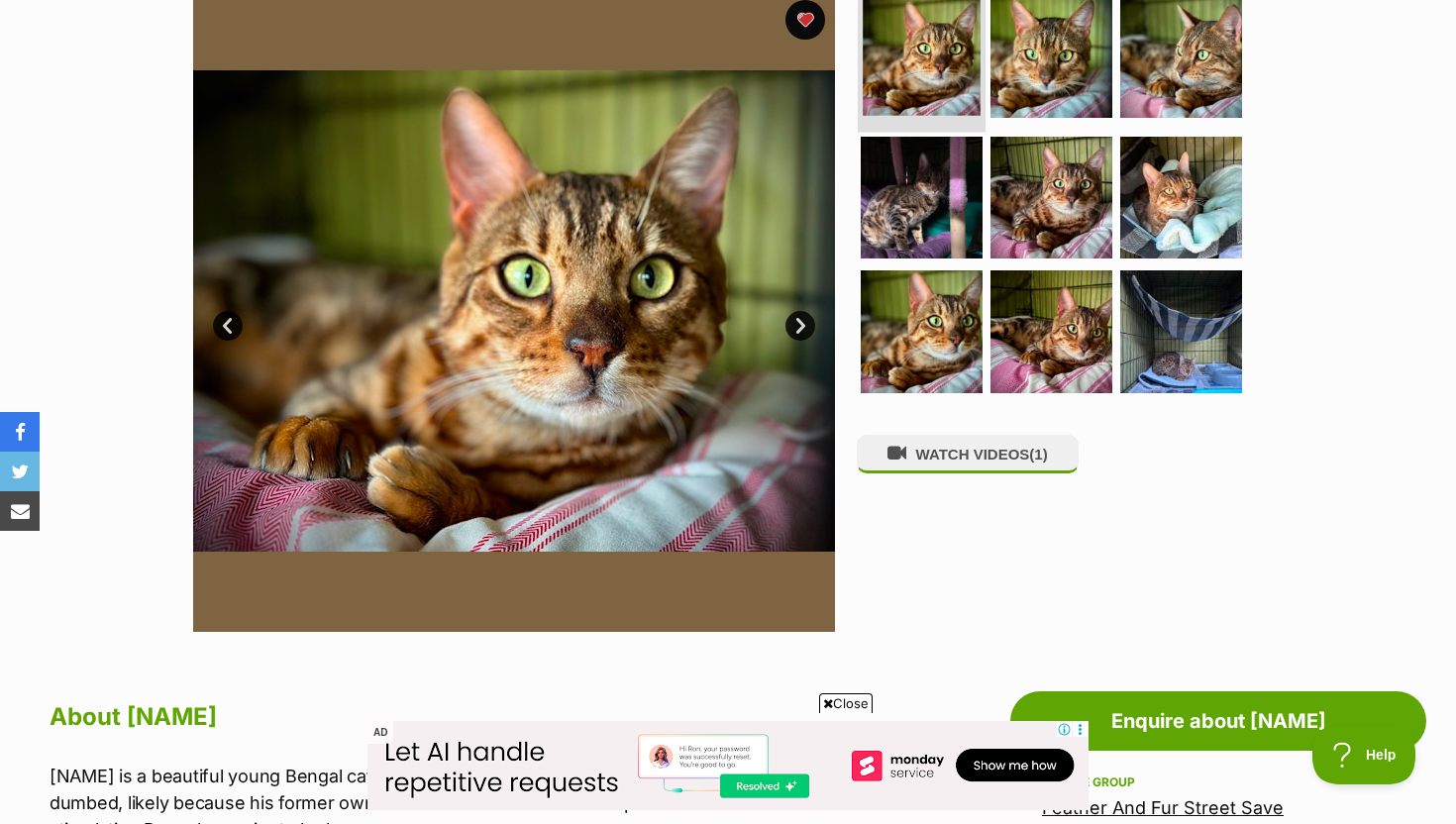click at bounding box center (921, 56) 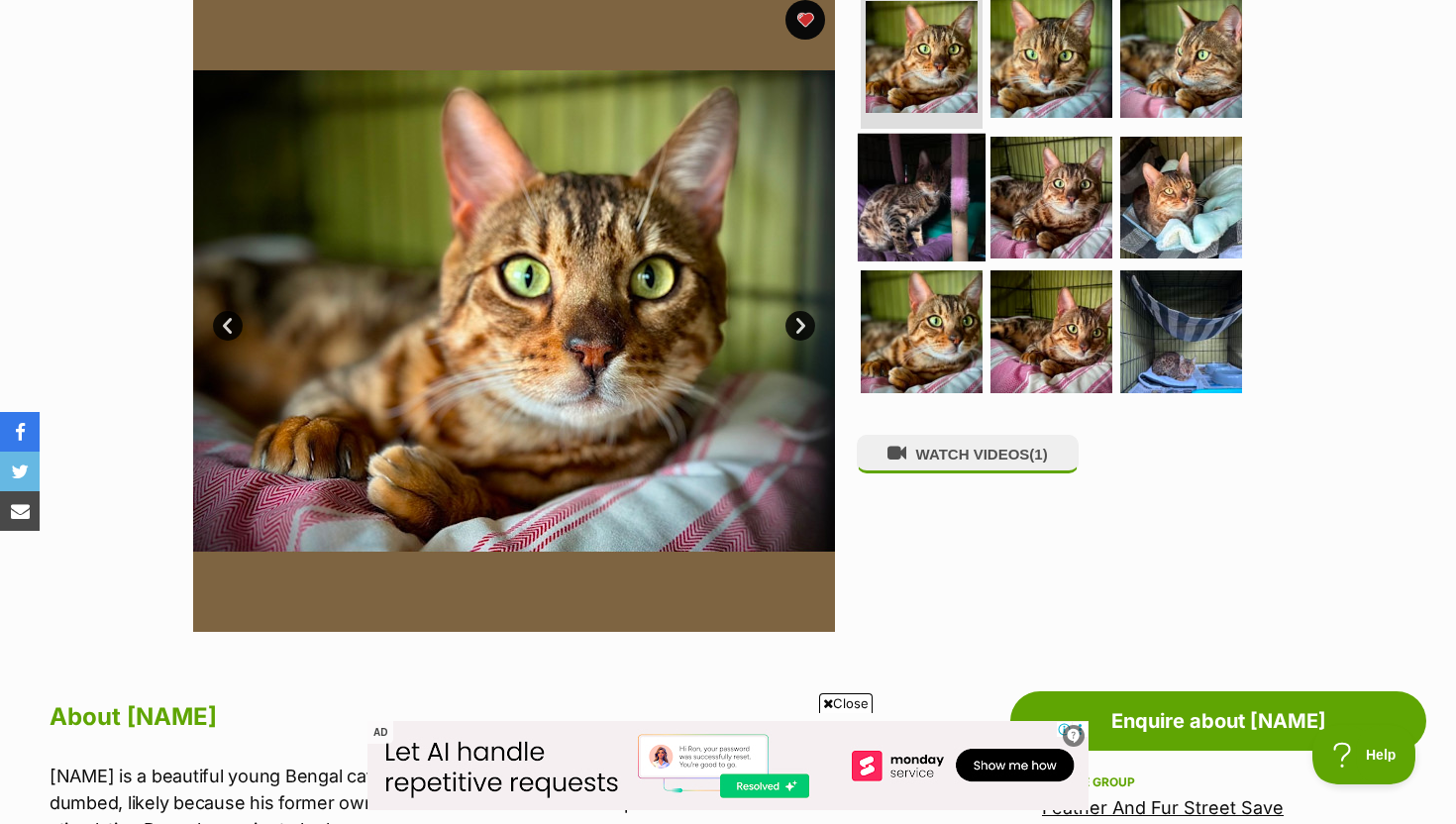 scroll, scrollTop: 0, scrollLeft: 0, axis: both 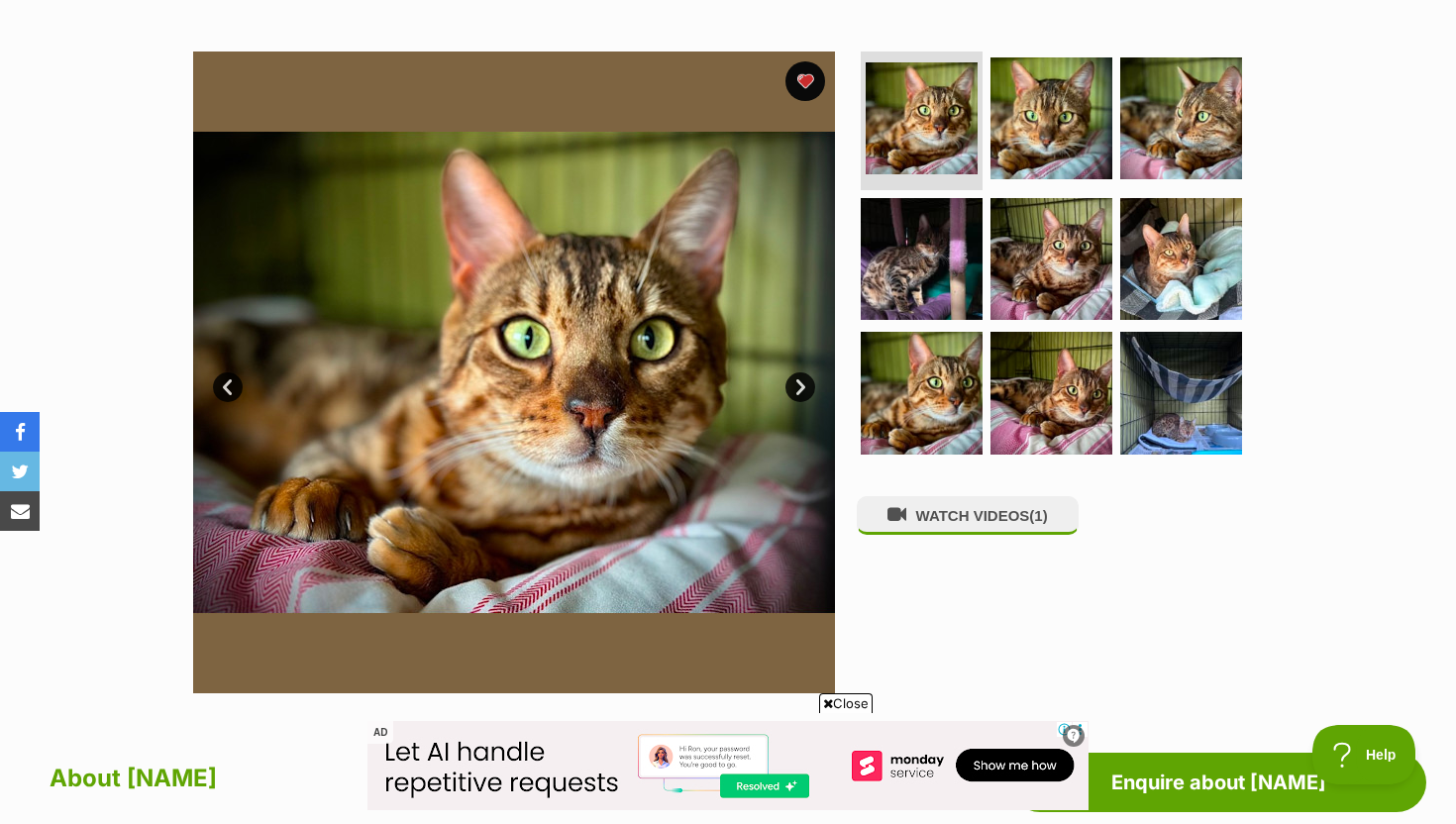 click on "Available
1
of 9 images
1
of 9 images
1
of 9 images
1
of 9 images
1
of 9 images
1
of 9 images
1
of 9 images
1
of 9 images
1
of 9 images
Next Prev 1 2 3 4 5 6 7 8 9
WATCH VIDEOS
(1)" at bounding box center [728, 358] 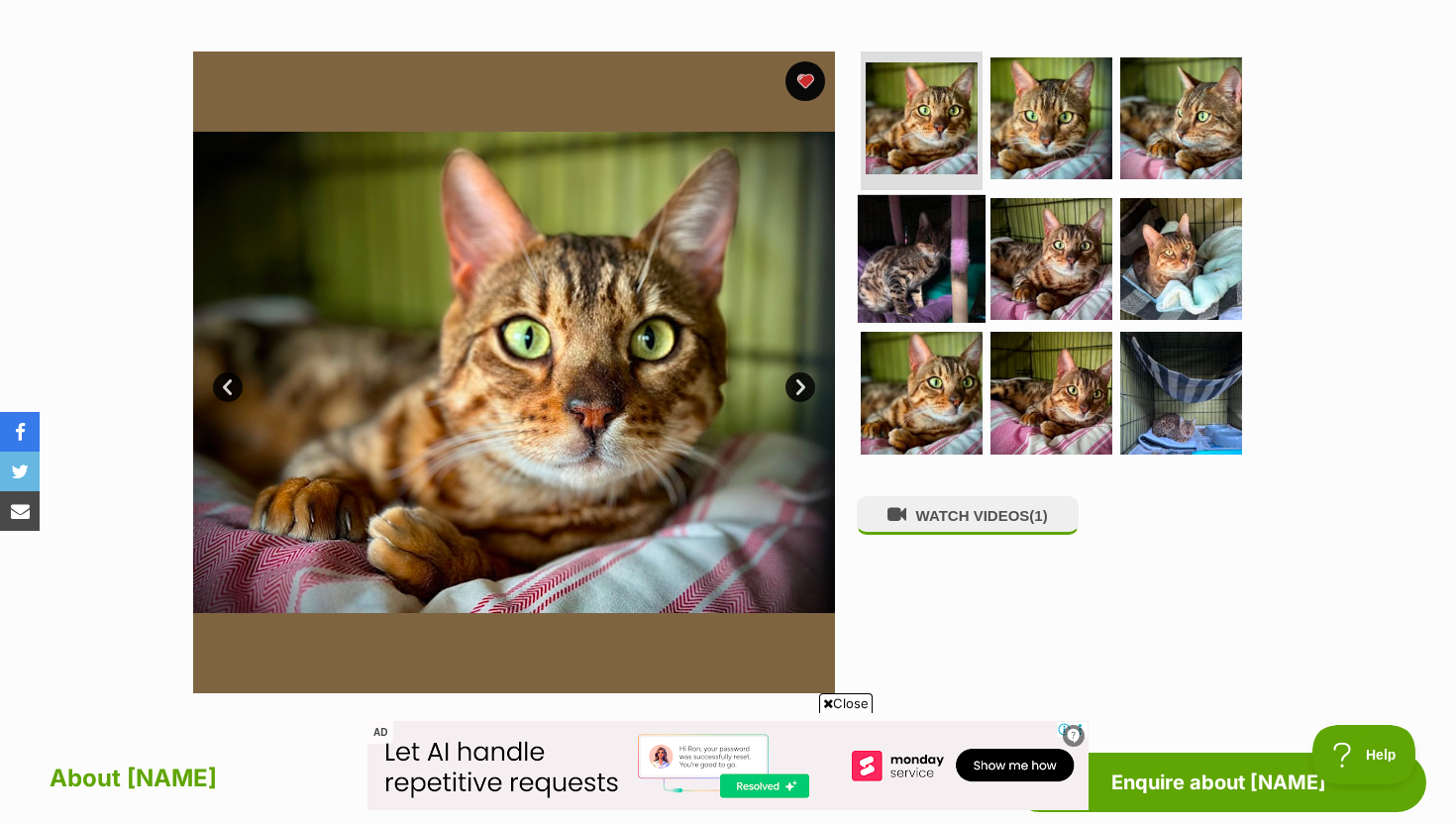 click at bounding box center (921, 118) 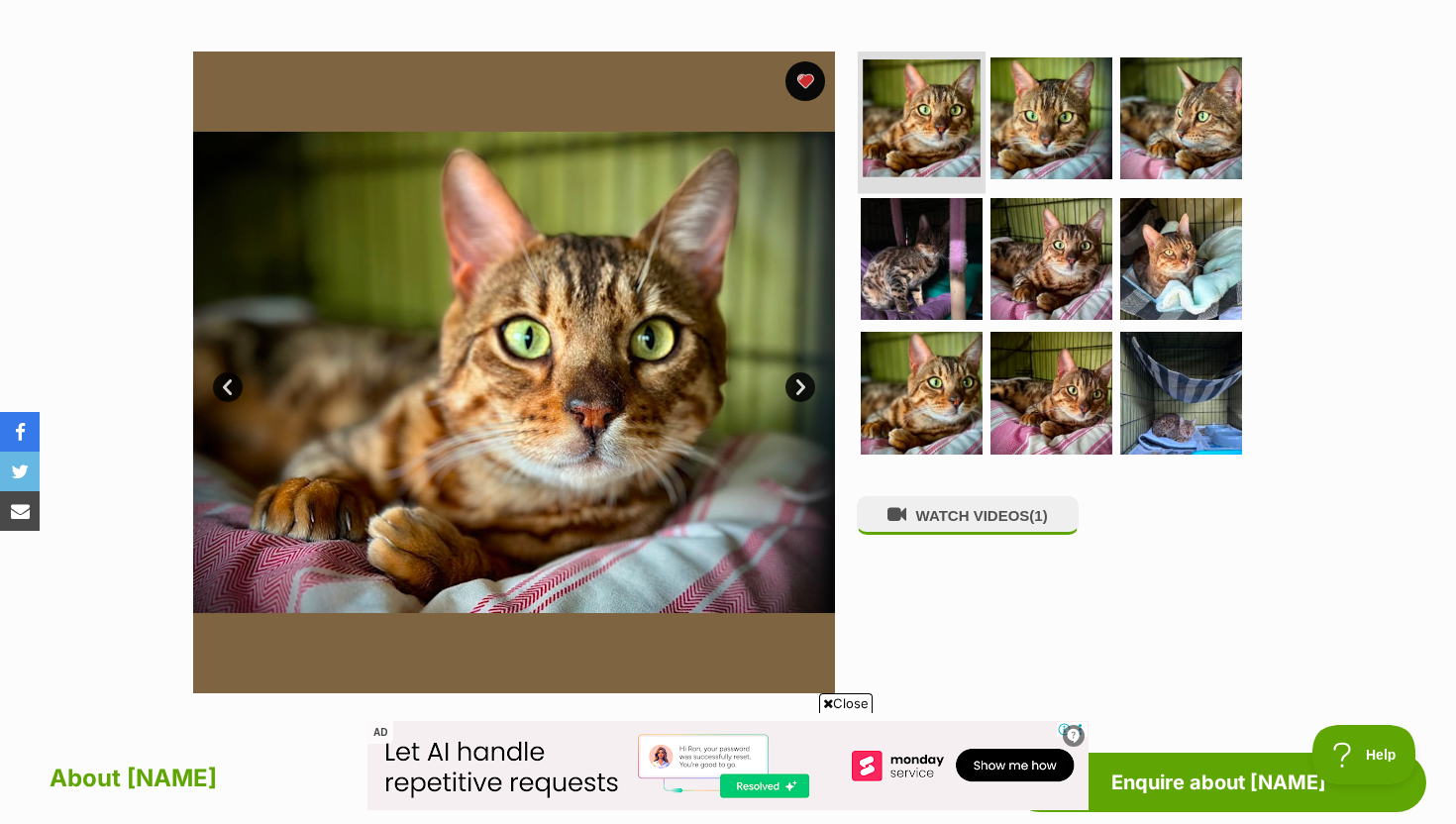 click at bounding box center [921, 118] 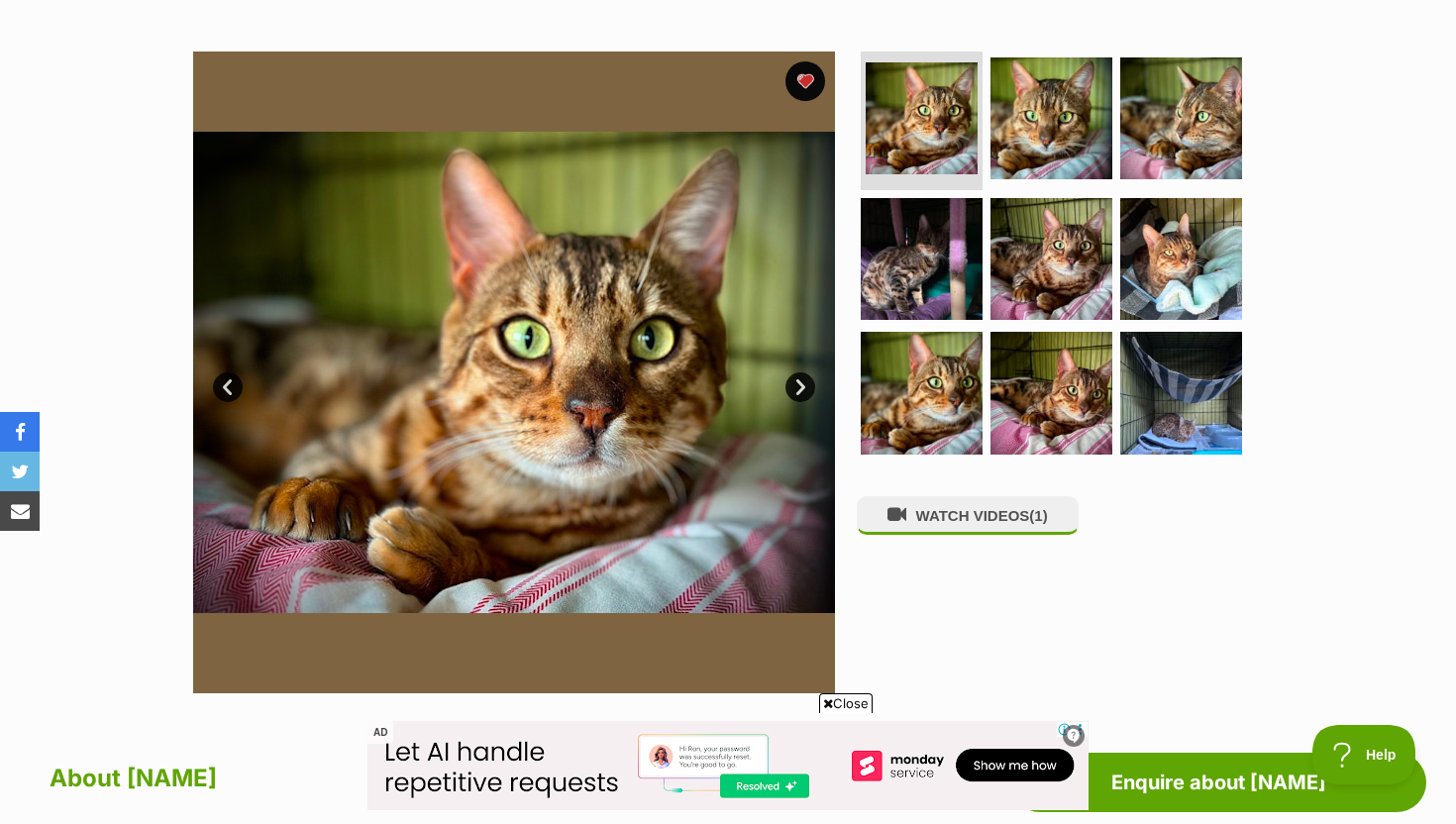 click on "Next" at bounding box center (800, 387) 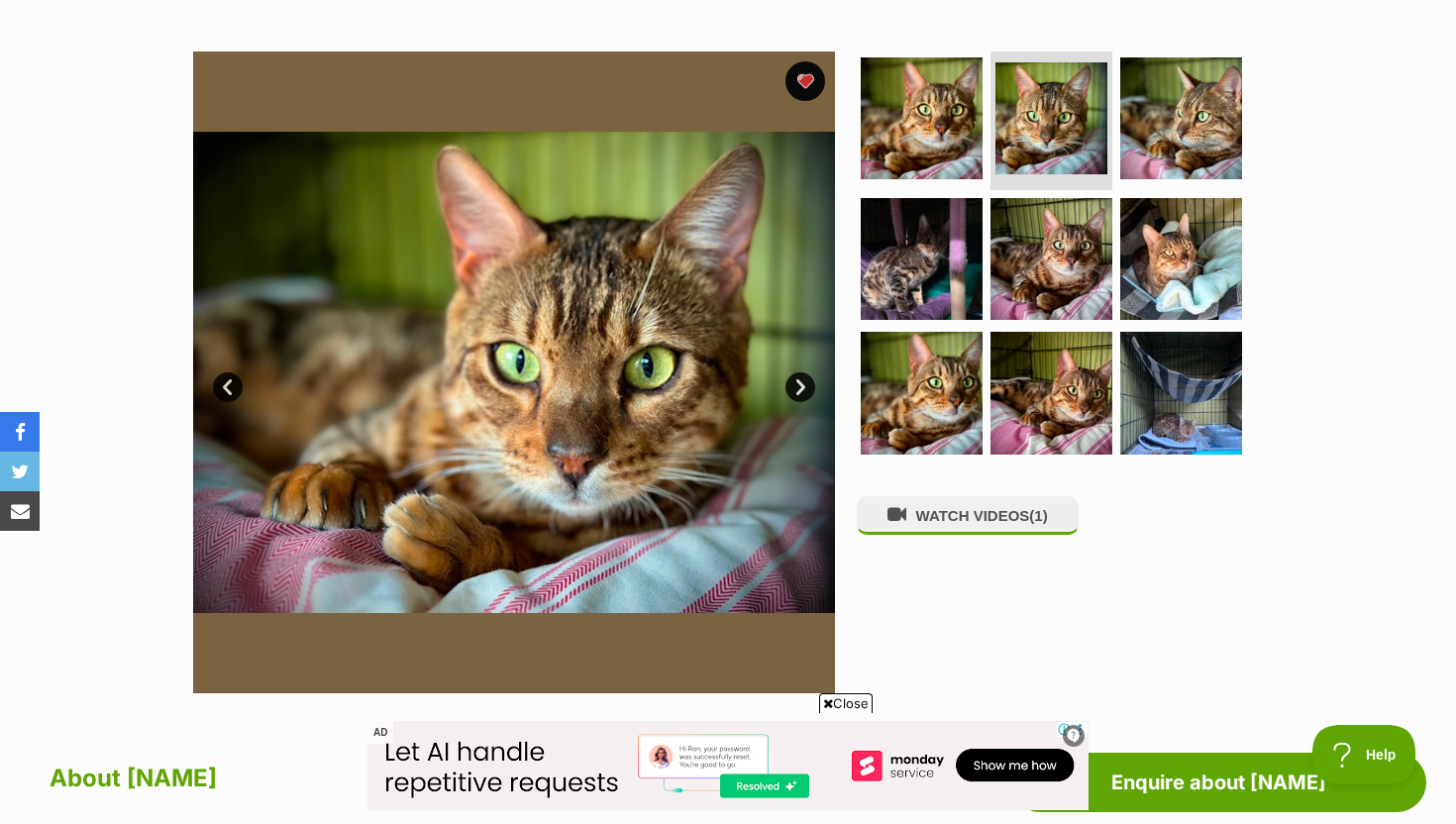 click on "Next" at bounding box center [800, 387] 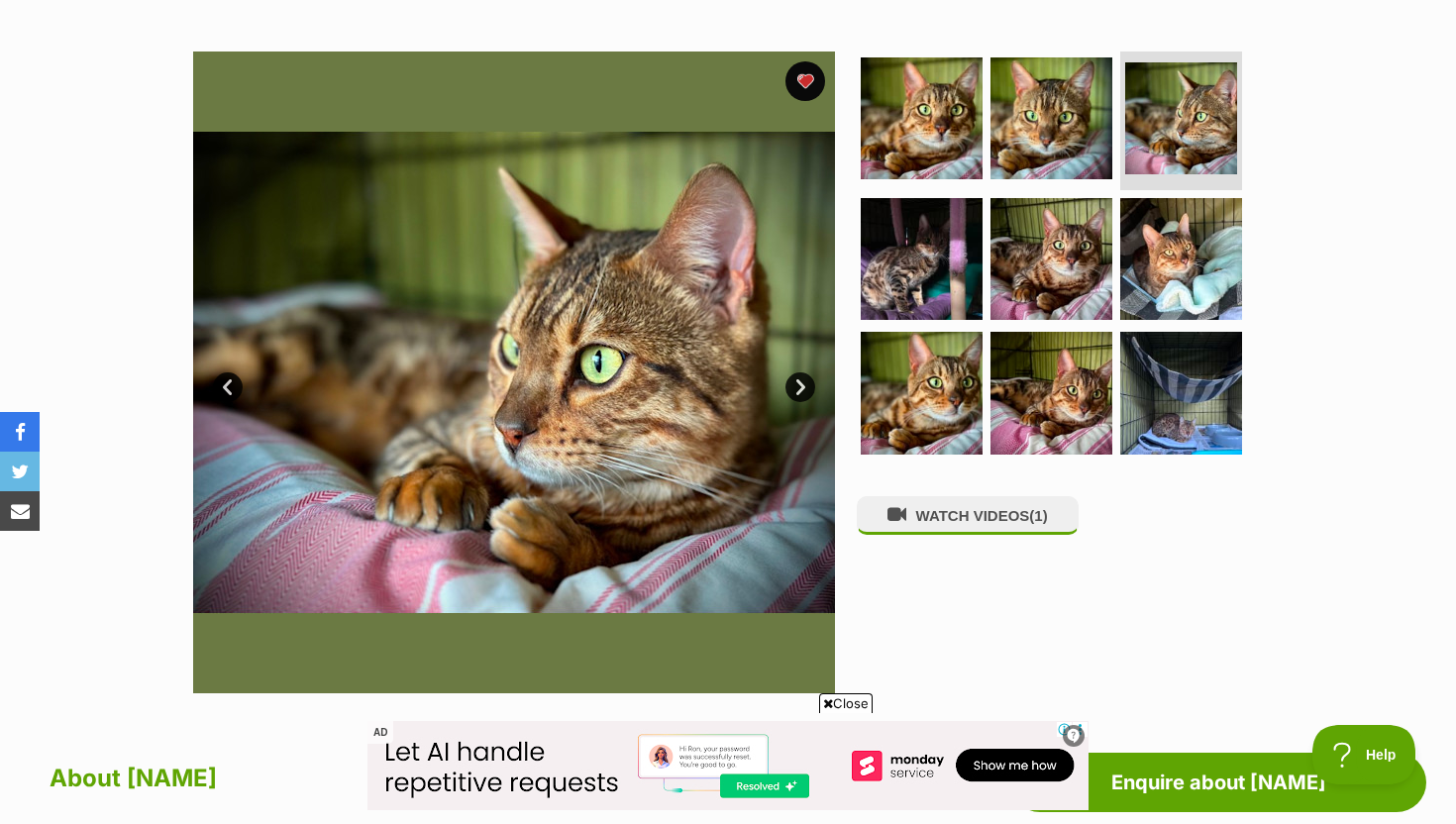 click on "Next" at bounding box center (800, 387) 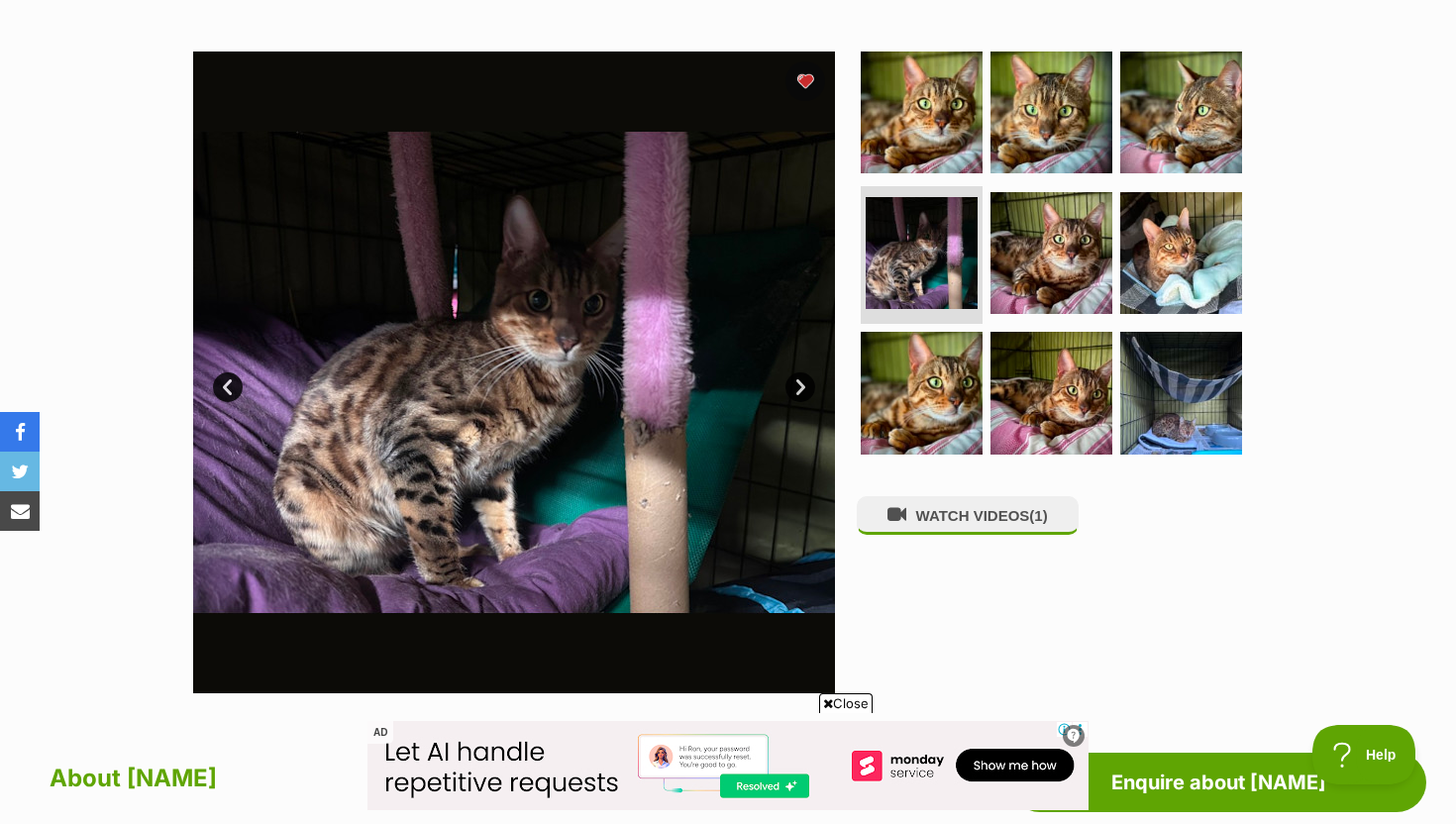 click on "Next" at bounding box center (800, 387) 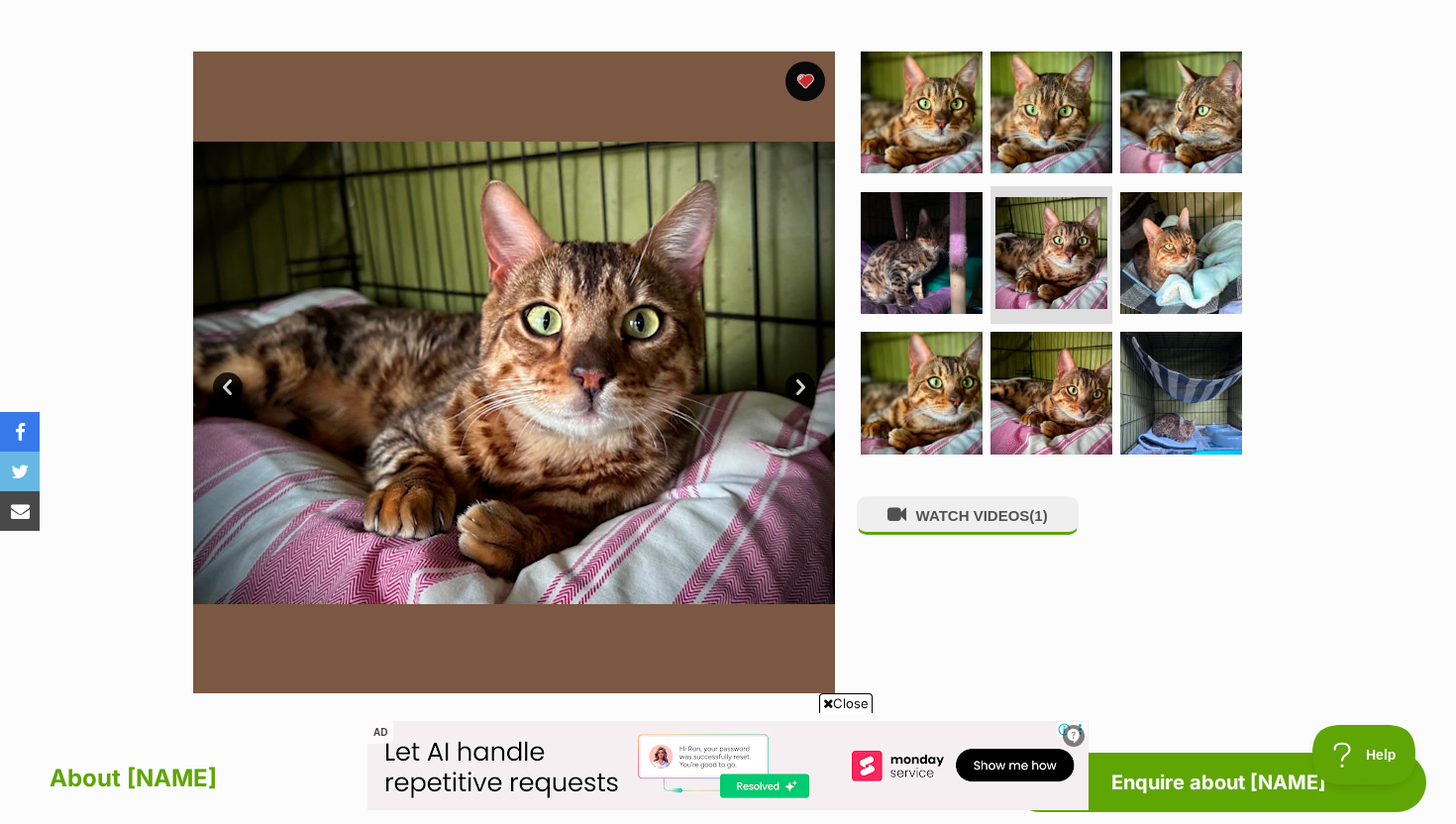 click on "Next" at bounding box center [800, 387] 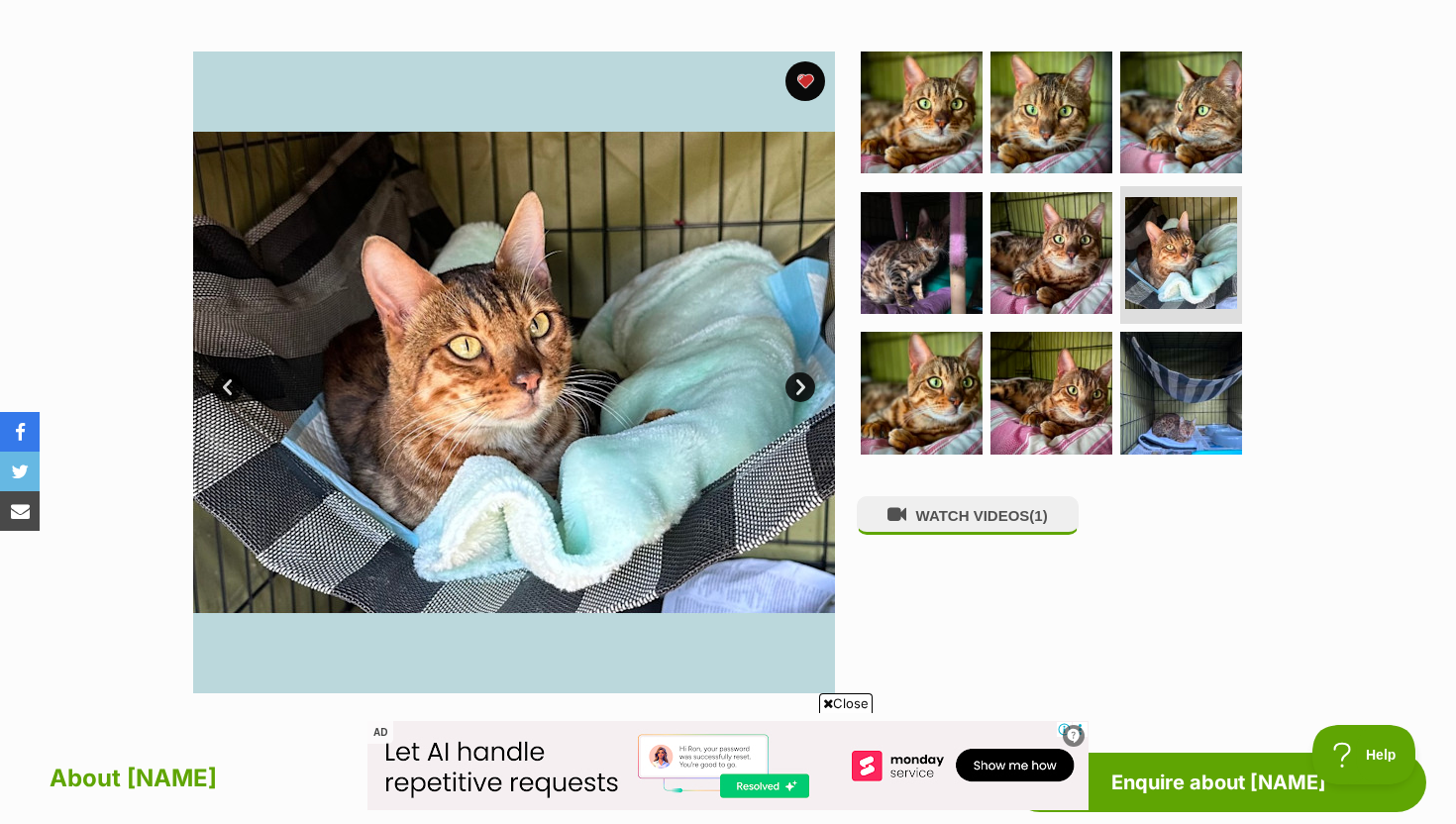 click on "Next" at bounding box center (800, 387) 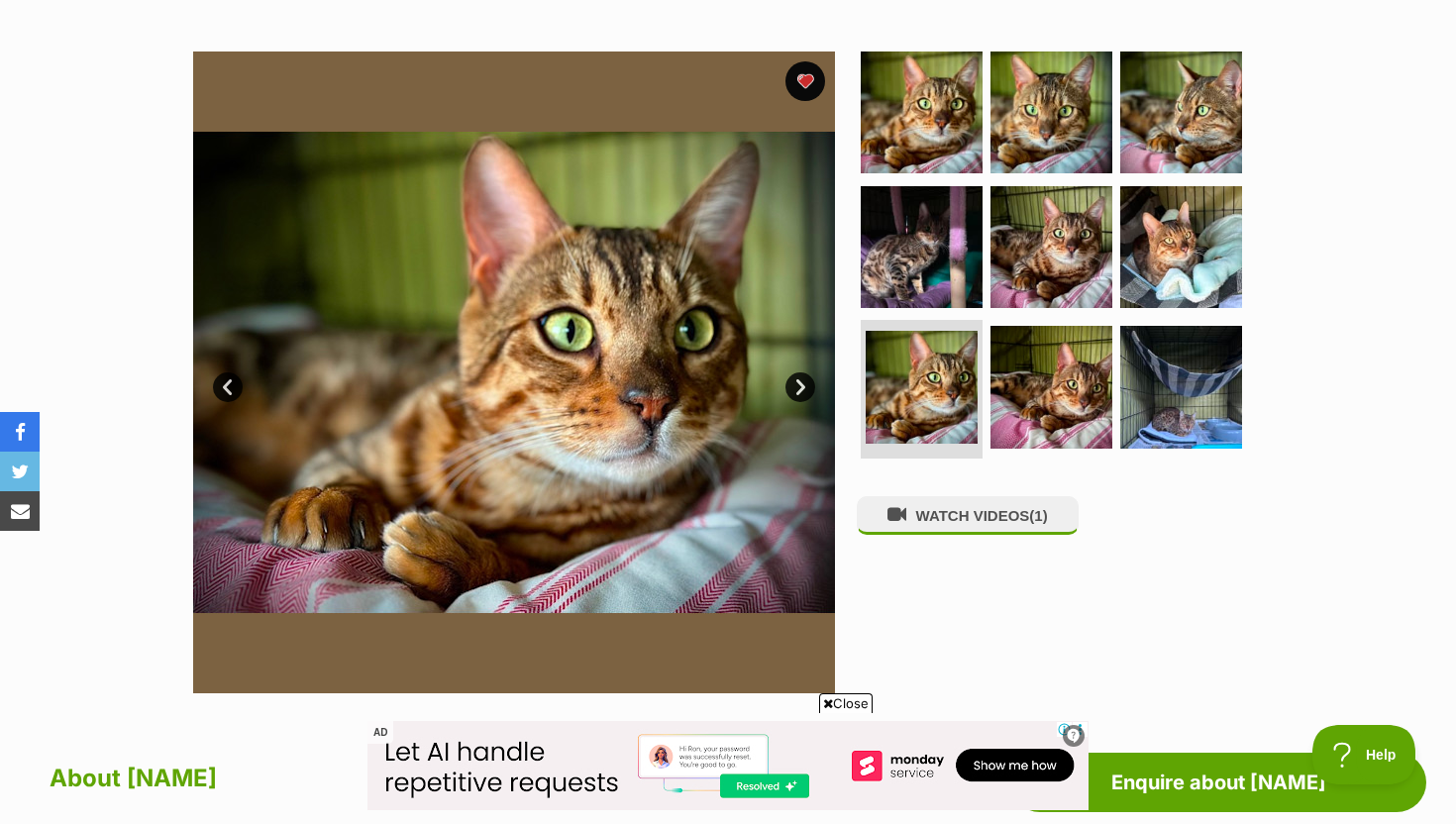 click on "Next" at bounding box center (800, 387) 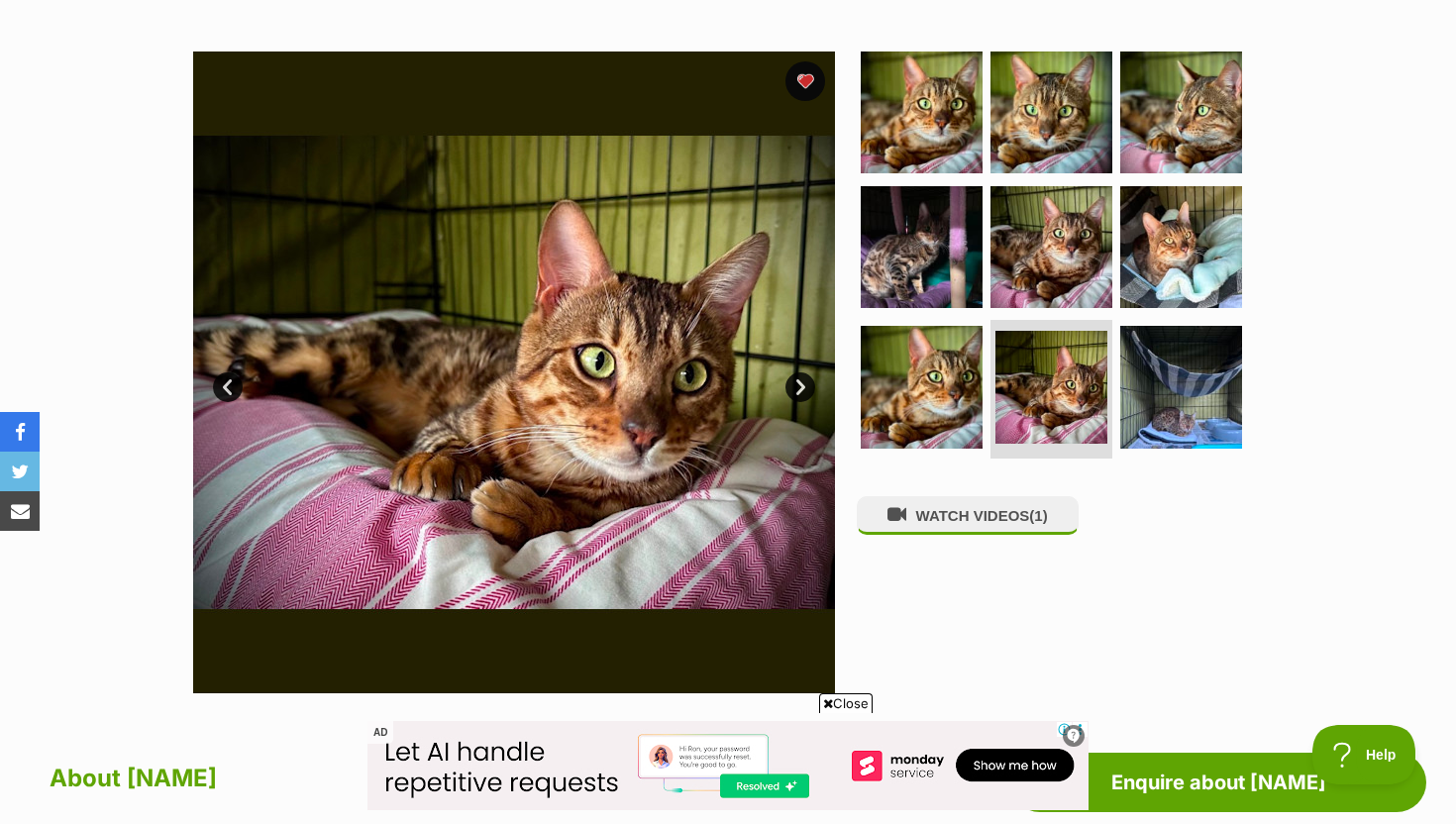 click on "Next" at bounding box center (800, 387) 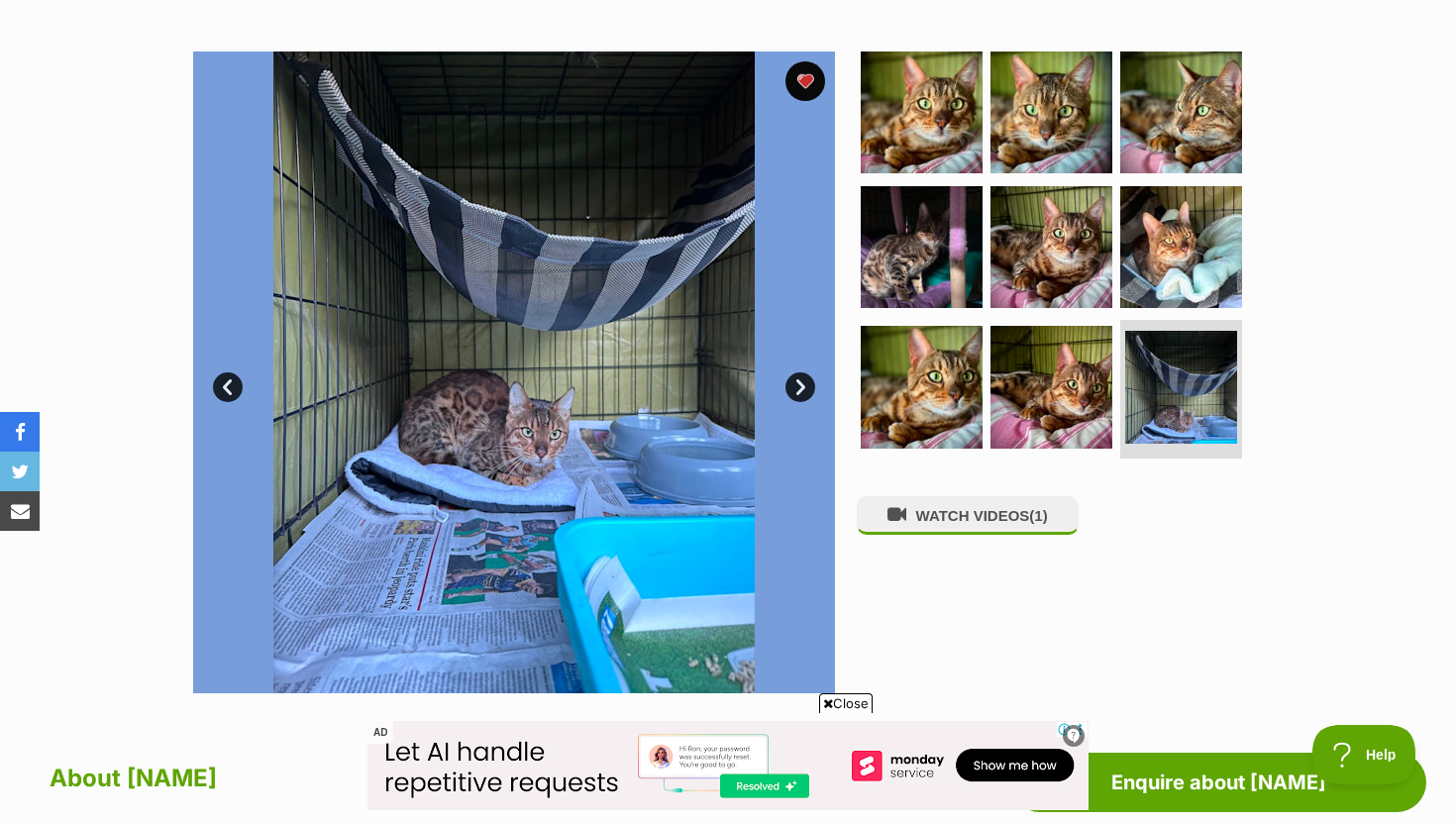 click on "Next" at bounding box center [800, 387] 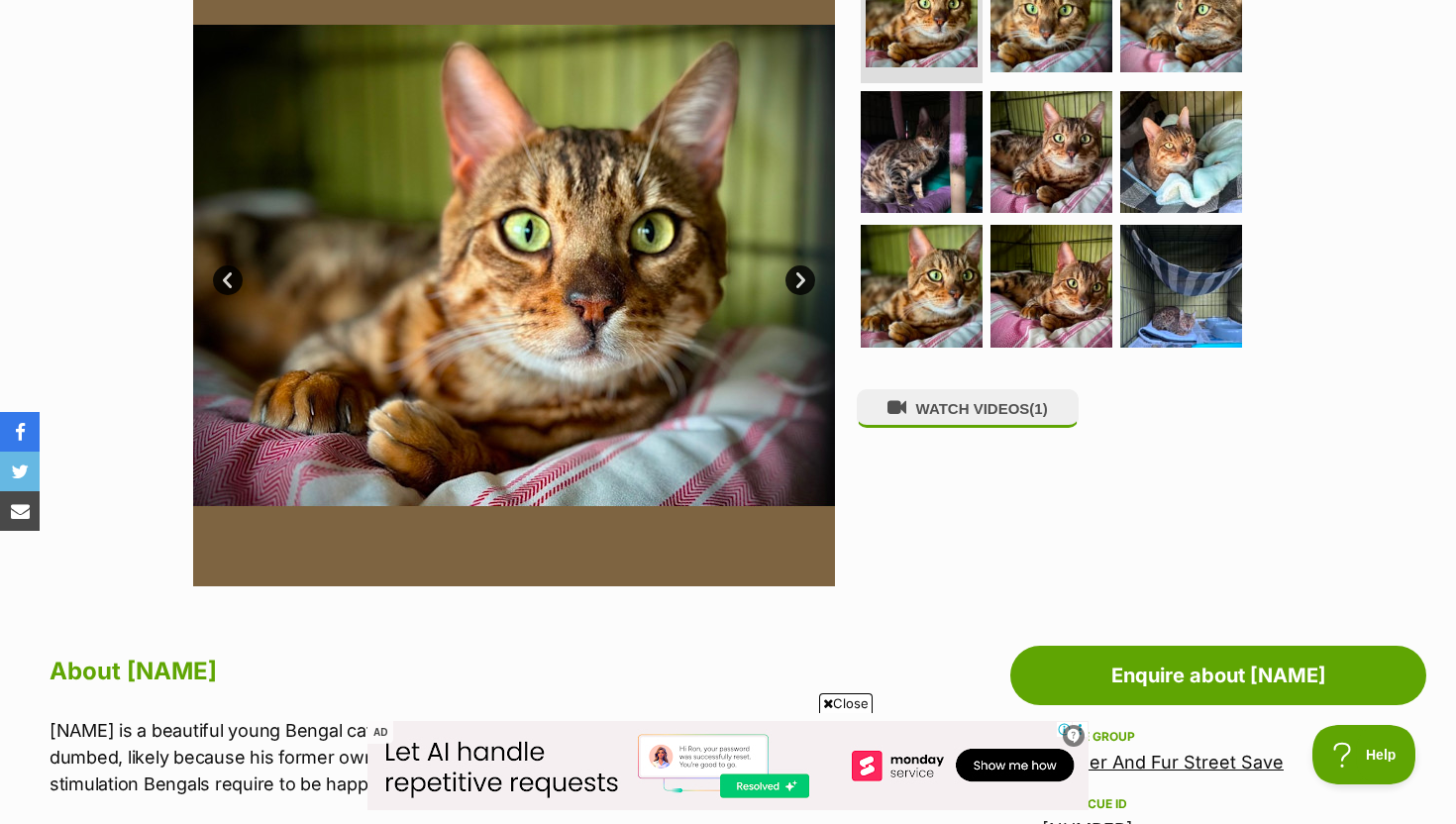 scroll, scrollTop: 667, scrollLeft: 0, axis: vertical 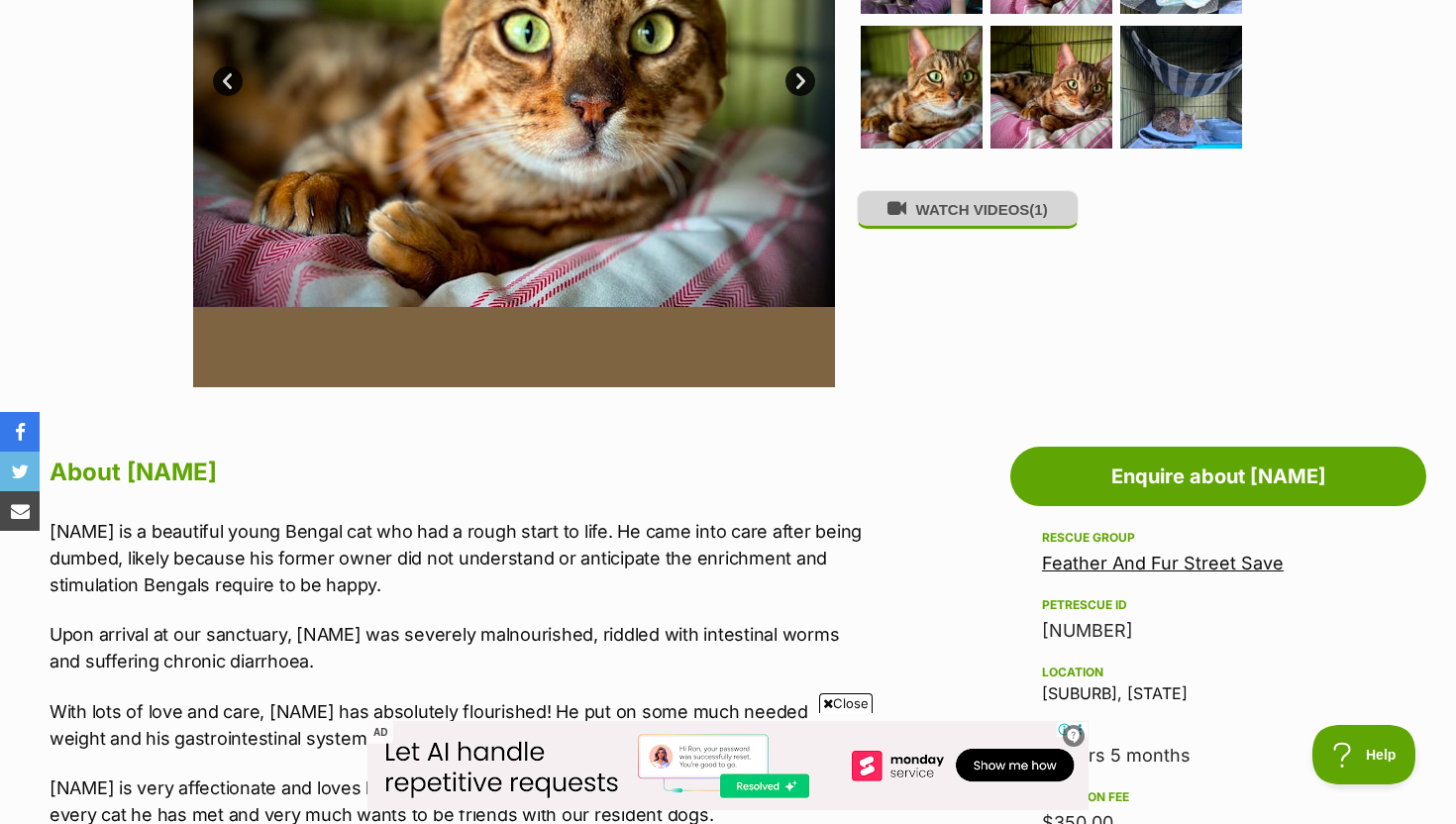 click on "WATCH VIDEOS
(1)" at bounding box center [968, 209] 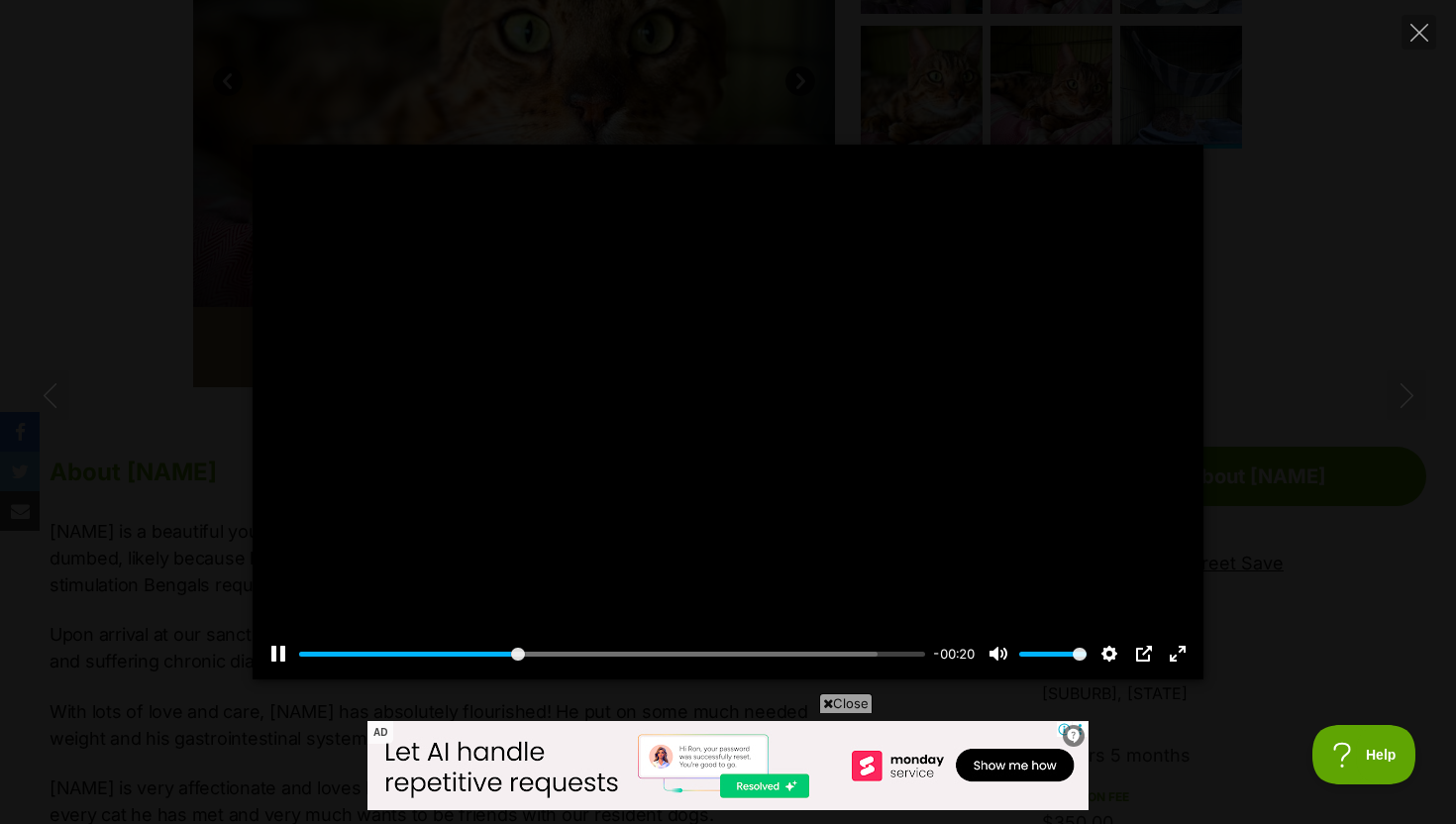 scroll, scrollTop: 0, scrollLeft: 0, axis: both 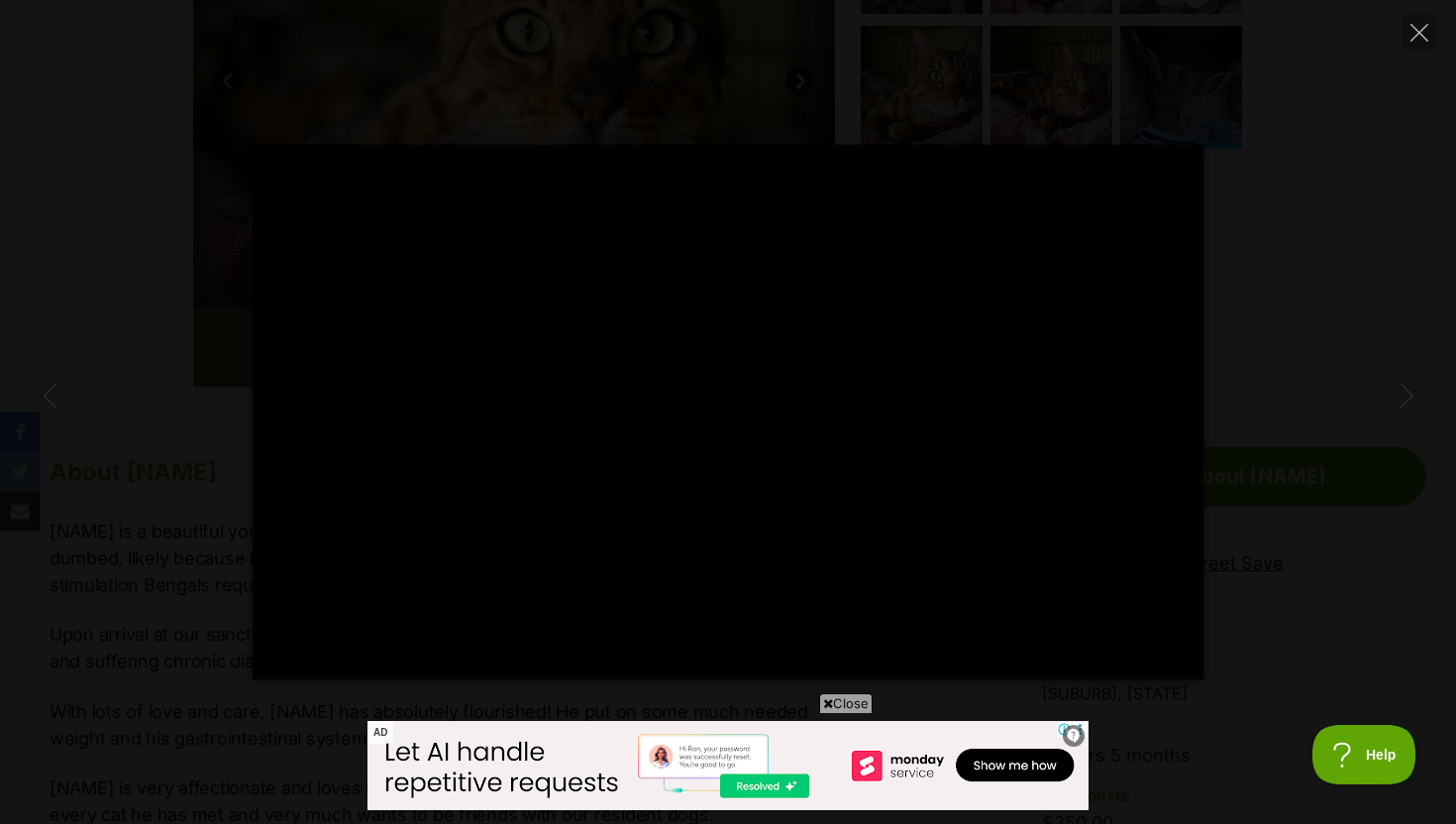 click on "Pause Play % buffered 00:00 -00:04 Unmute Mute Disable captions Enable captions Settings Captions Disabled Quality undefined Speed Normal Captions Go back to previous menu Quality Go back to previous menu Speed Go back to previous menu 0.5× 0.75× Normal 1.25× 1.5× 1.75× 2× 4× PIP Exit fullscreen Enter fullscreen Play" at bounding box center [728, 412] 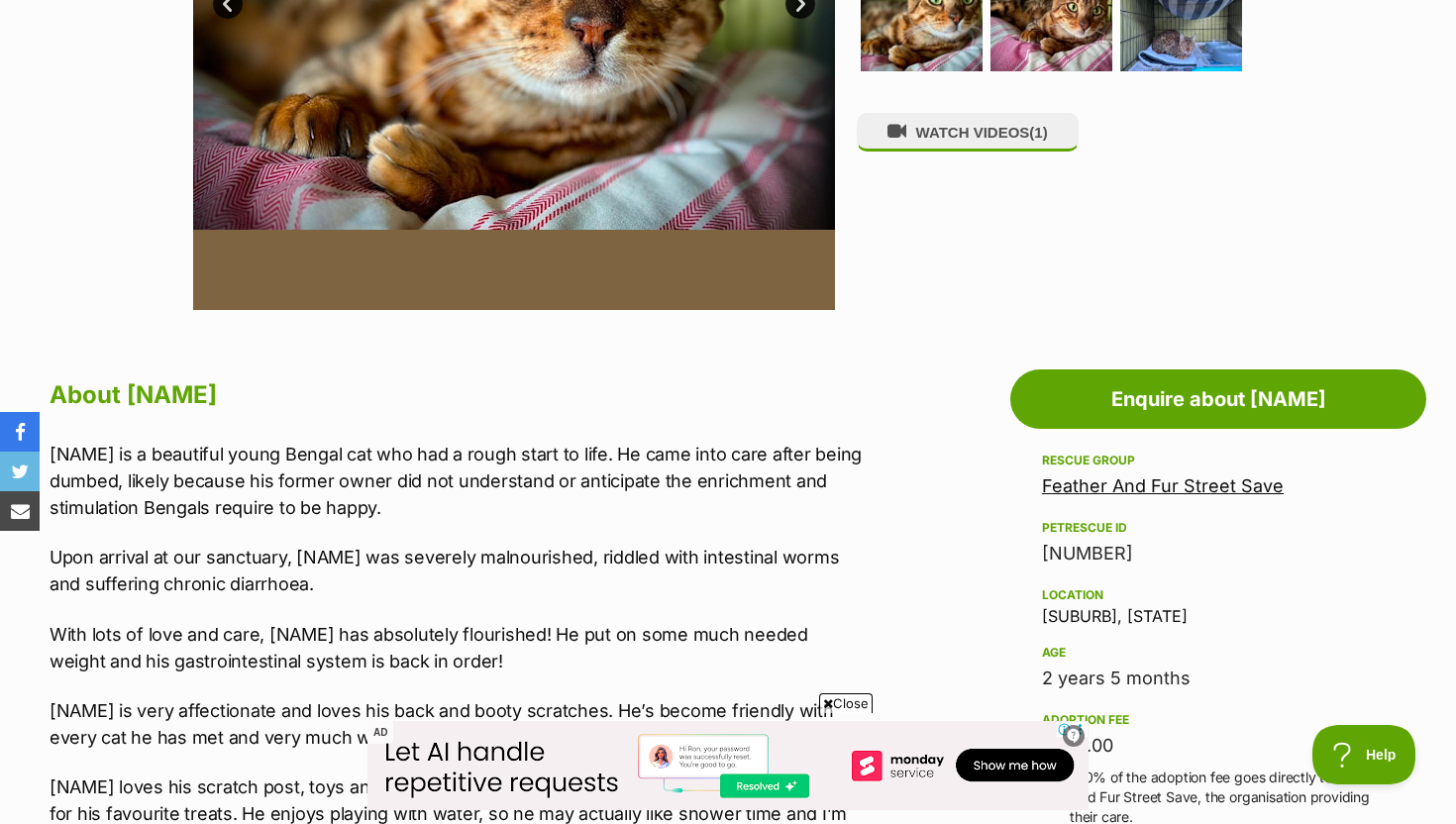 scroll, scrollTop: 714, scrollLeft: 0, axis: vertical 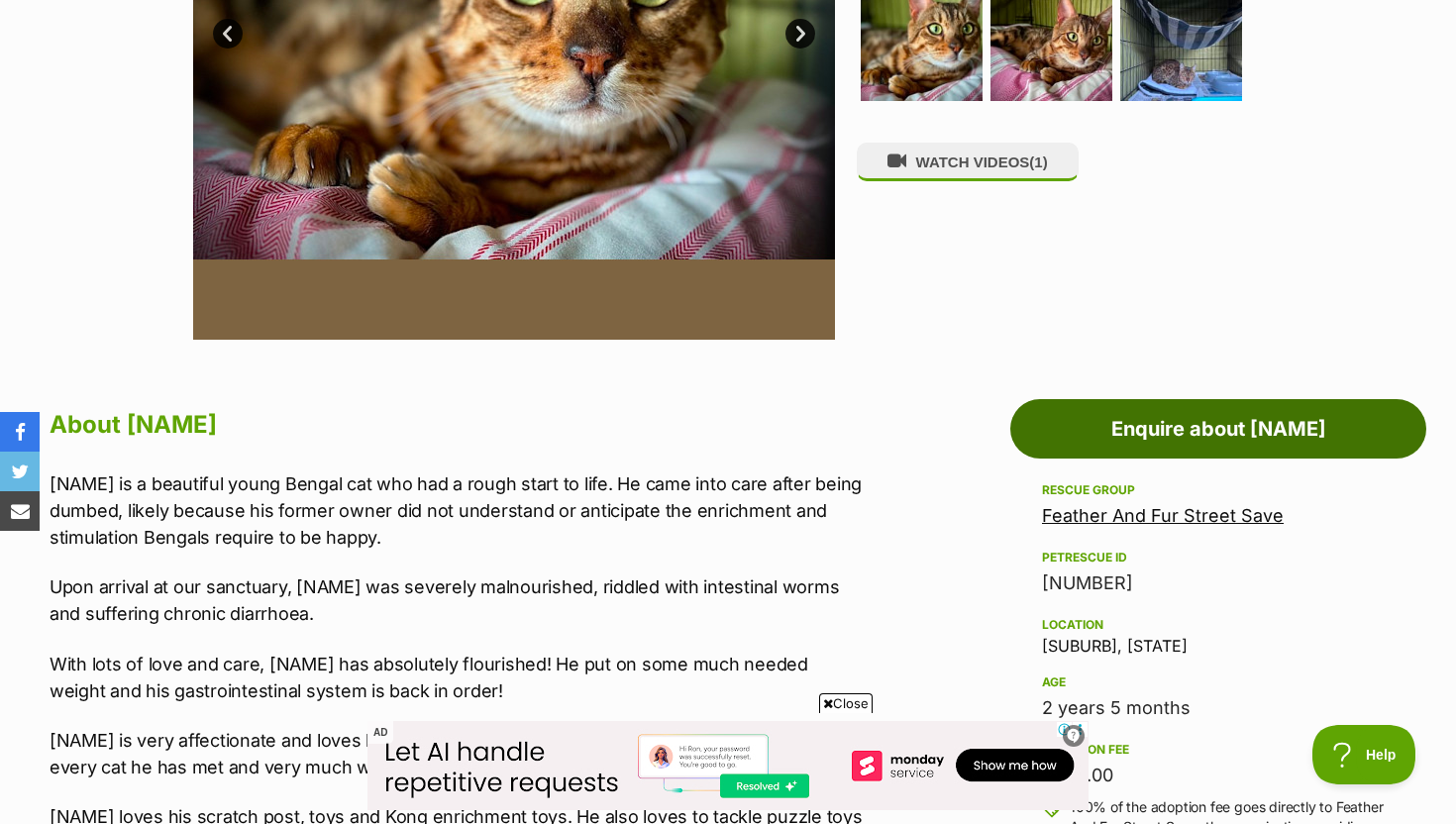 click on "Enquire about Raja" at bounding box center [1218, 429] 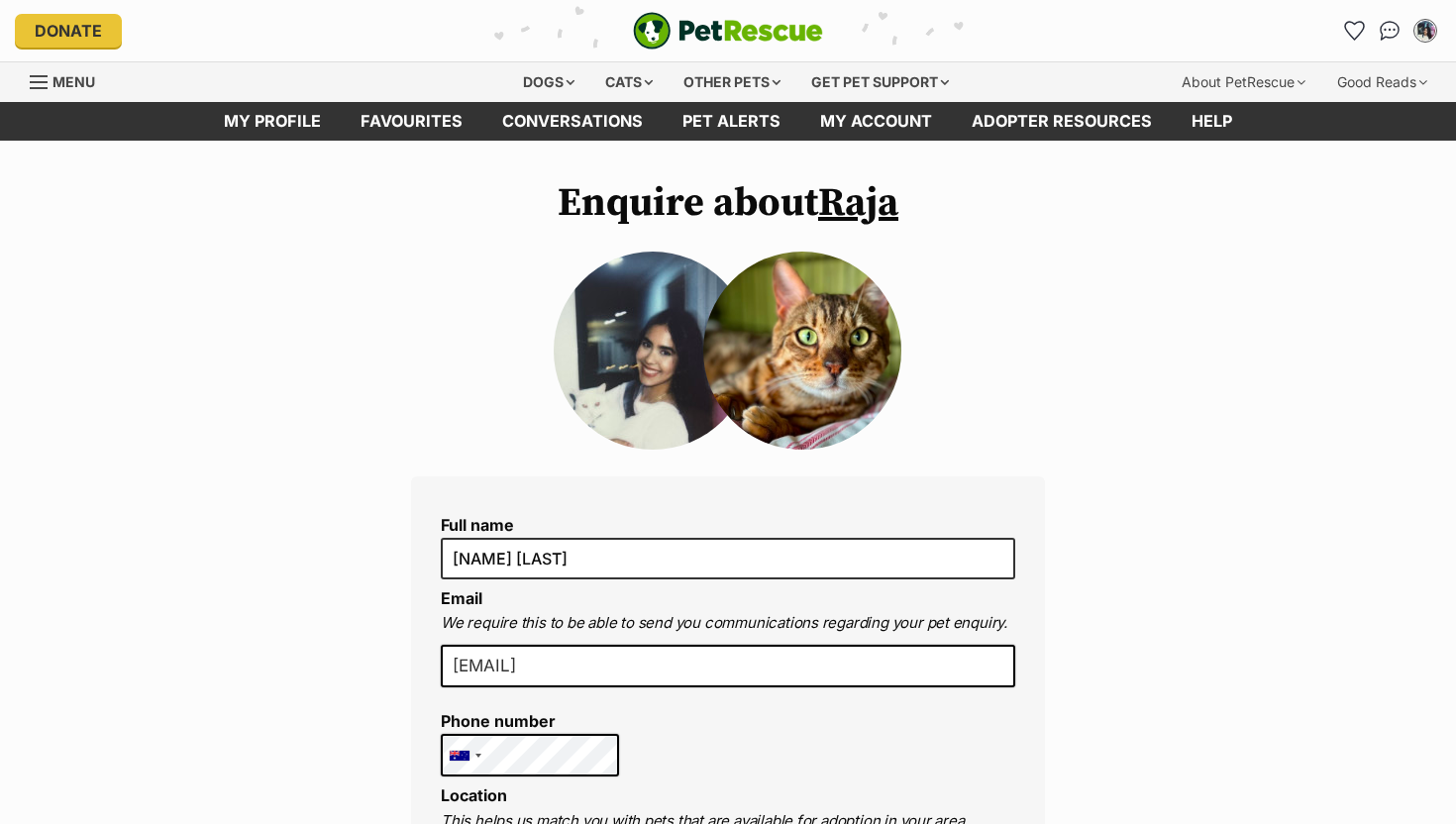 scroll, scrollTop: 0, scrollLeft: 0, axis: both 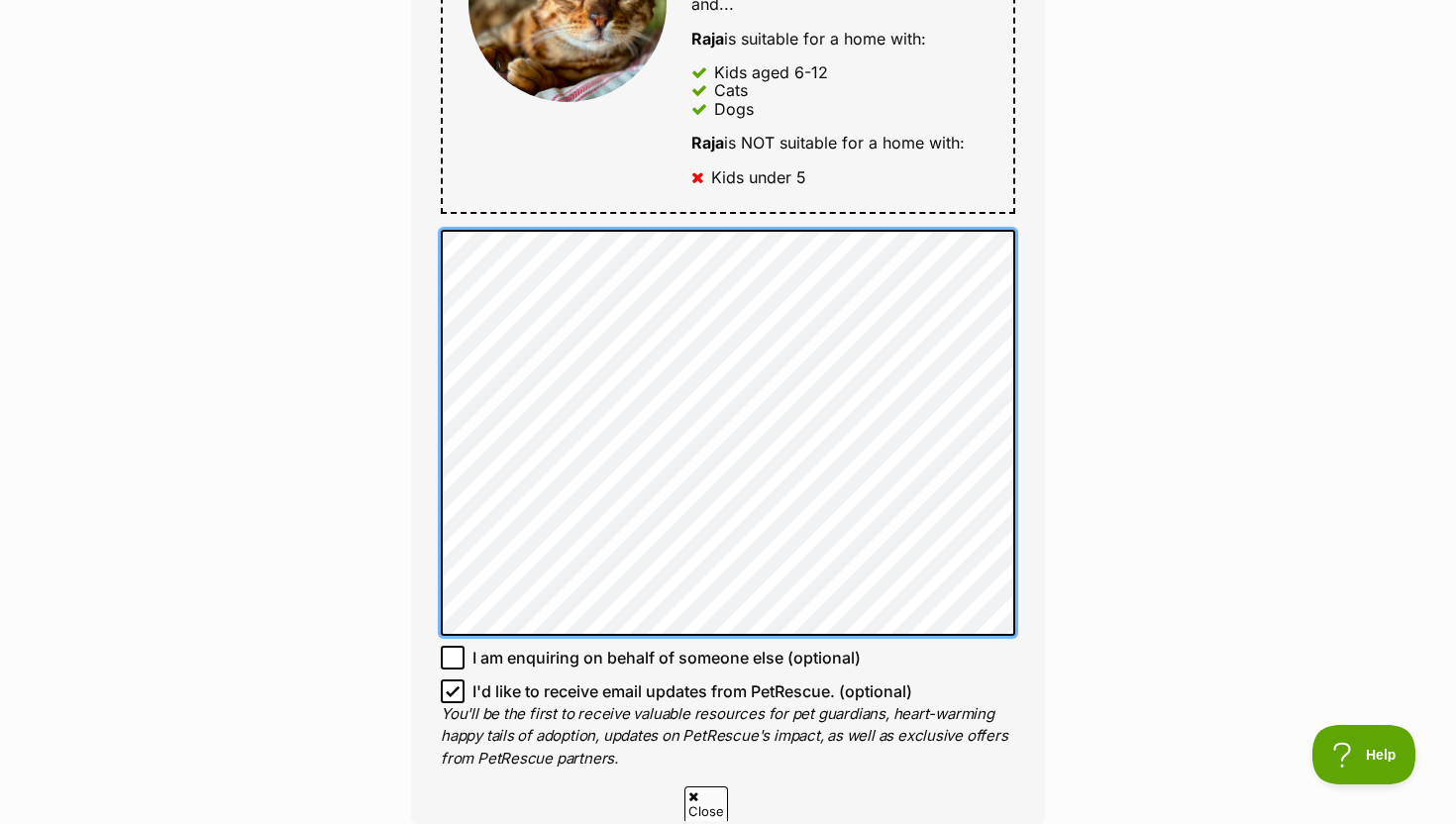 click on "Full name Tasnim Uddin
Email
We require this to be able to send you communications regarding your pet enquiry.
tasnimjuddin@gmail.com
Phone number United States +1 United Kingdom +44 Afghanistan (‫افغانستان‬‎) +93 Albania (Shqipëri) +355 Algeria (‫الجزائر‬‎) +213 American Samoa +1684 Andorra +376 Angola +244 Anguilla +1264 Antigua and Barbuda +1268 Argentina +54 Armenia (Հայաստան) +374 Aruba +297 Australia +61 Austria (Österreich) +43 Azerbaijan (Azərbaycan) +994 Bahamas +1242 Bahrain (‫البحرين‬‎) +973 Bangladesh (বাংলাদেশ) +880 Barbados +1246 Belarus (Беларусь) +375 Belgium (België) +32 Belize +501 Benin (Bénin) +229 Bermuda +1441 Bhutan (འབྲུག) +975 Bolivia +591 Bosnia and Herzegovina (Босна и Херцеговина) +387 Botswana +267 Brazil (Brasil) +55 British Indian Ocean Territory +246 British Virgin Islands +1284 Brunei +673 Bulgaria (България) +359 Burkina Faso +226 +257 +855 +1" at bounding box center (728, 87) 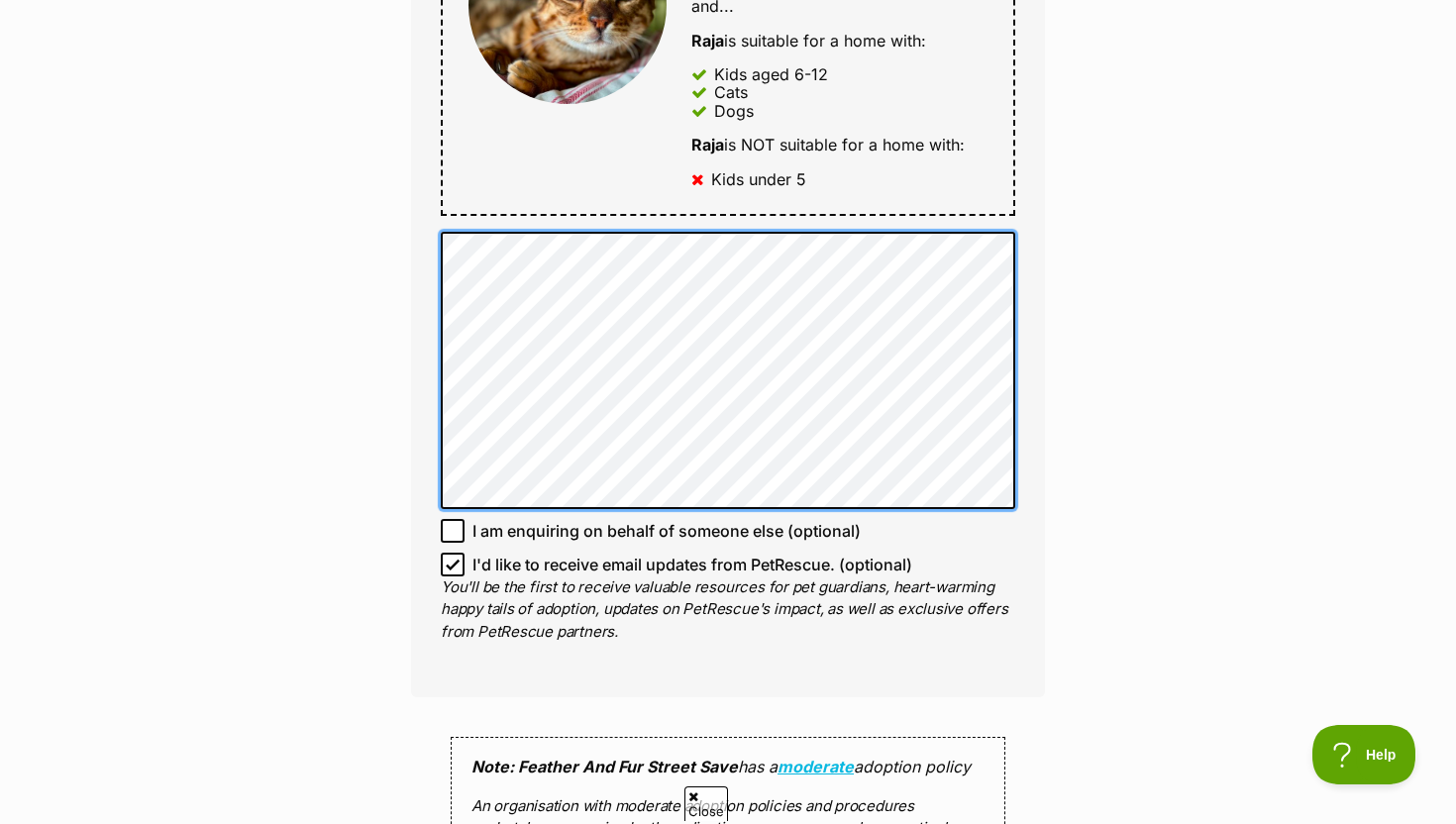 scroll, scrollTop: 1114, scrollLeft: 0, axis: vertical 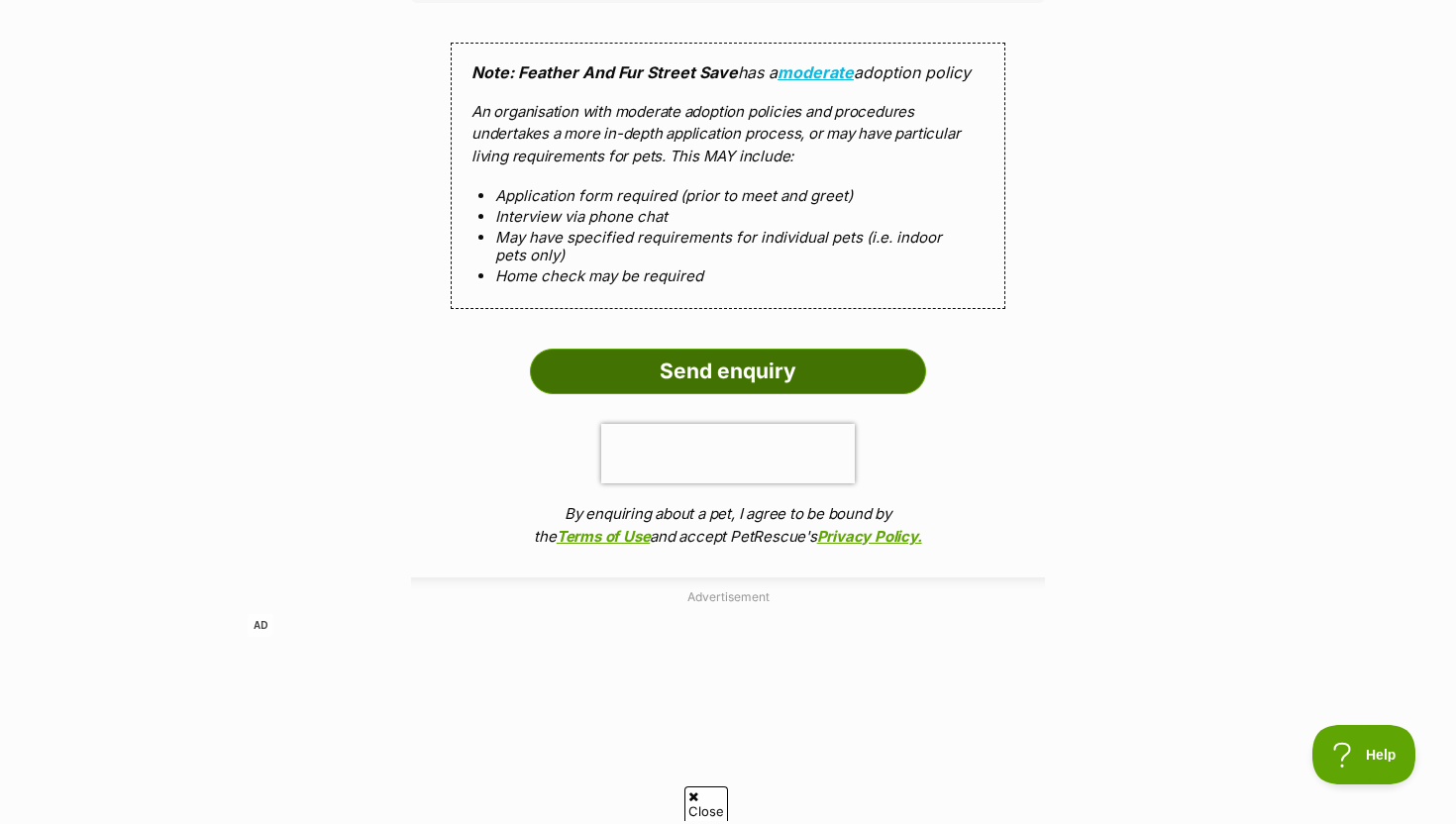 click on "Send enquiry" at bounding box center (728, 371) 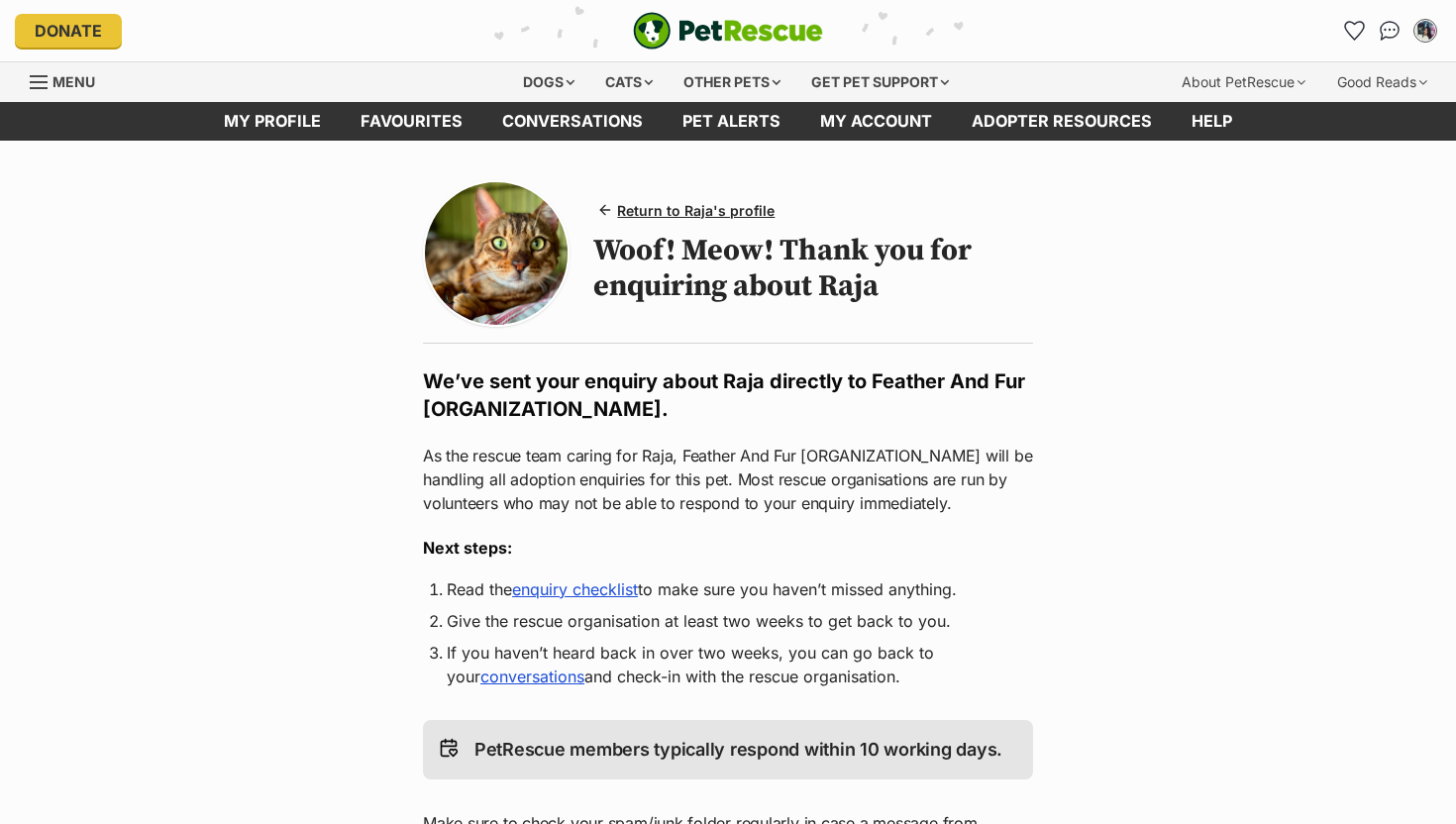 scroll, scrollTop: 0, scrollLeft: 0, axis: both 